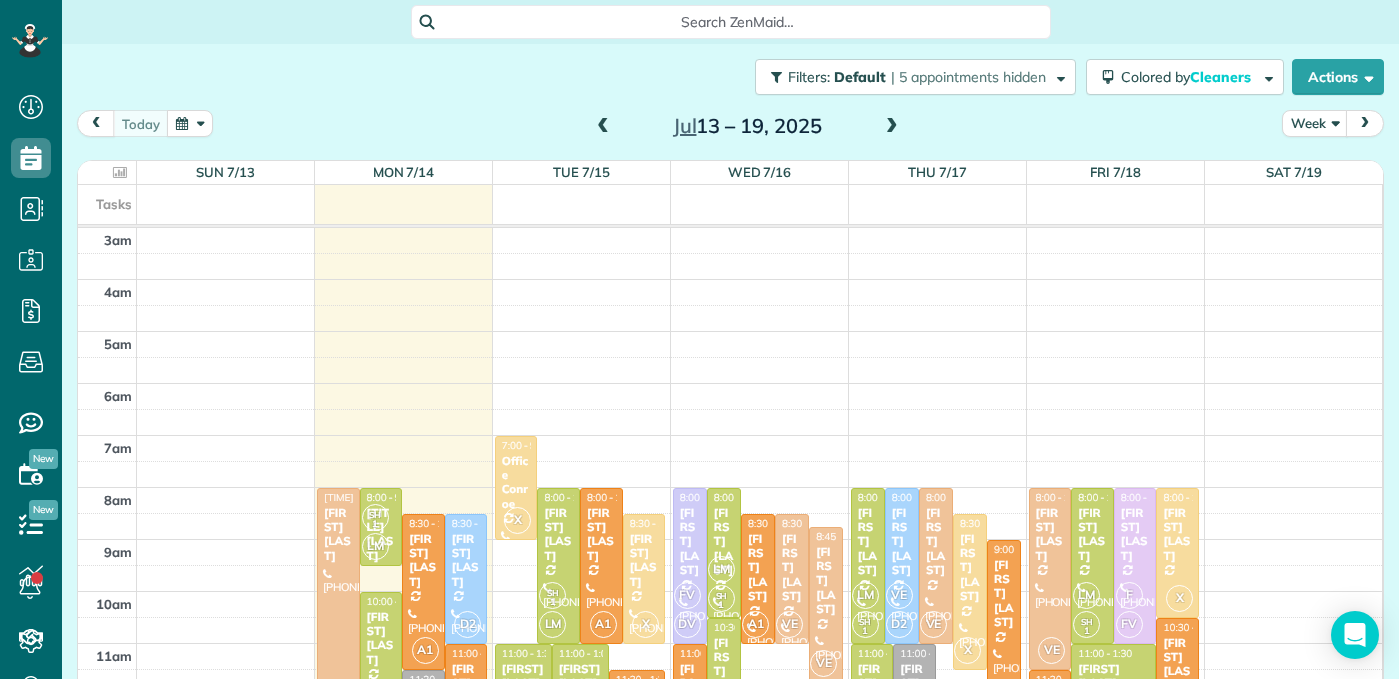 scroll, scrollTop: 0, scrollLeft: 0, axis: both 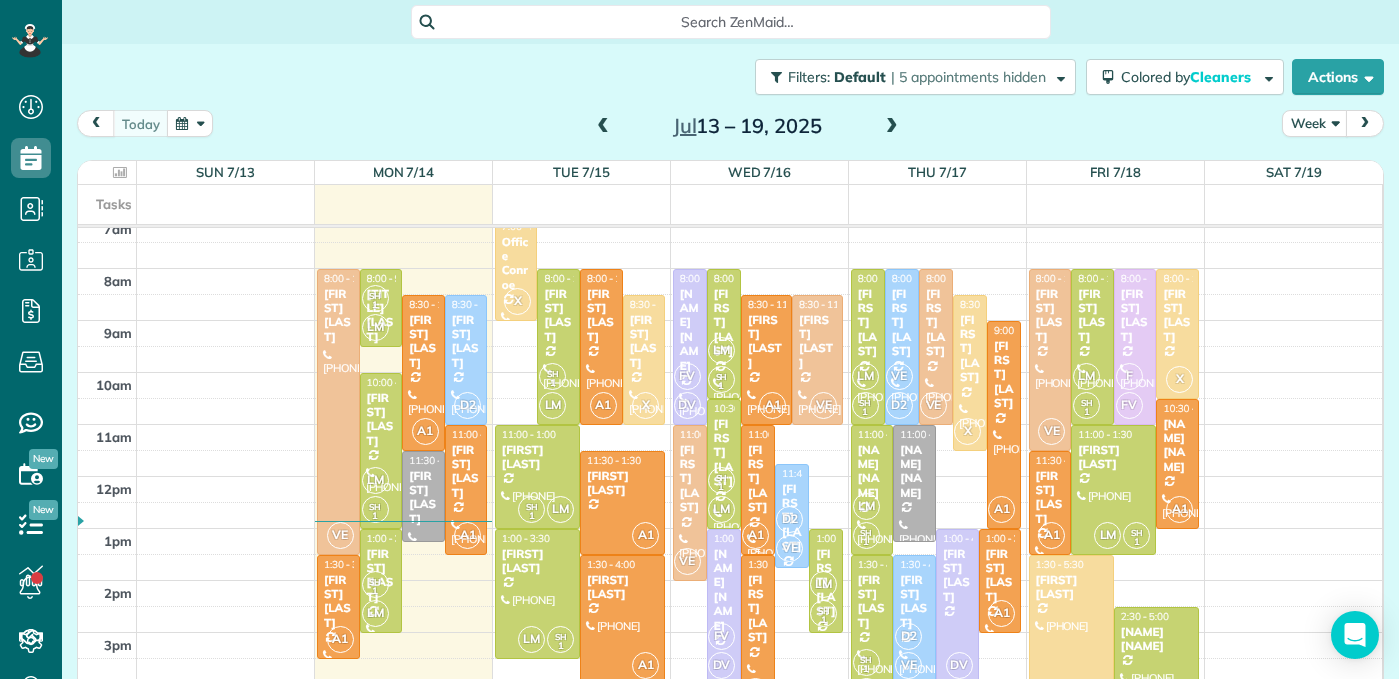 click on "[FIRST] [LAST]" at bounding box center (758, 479) 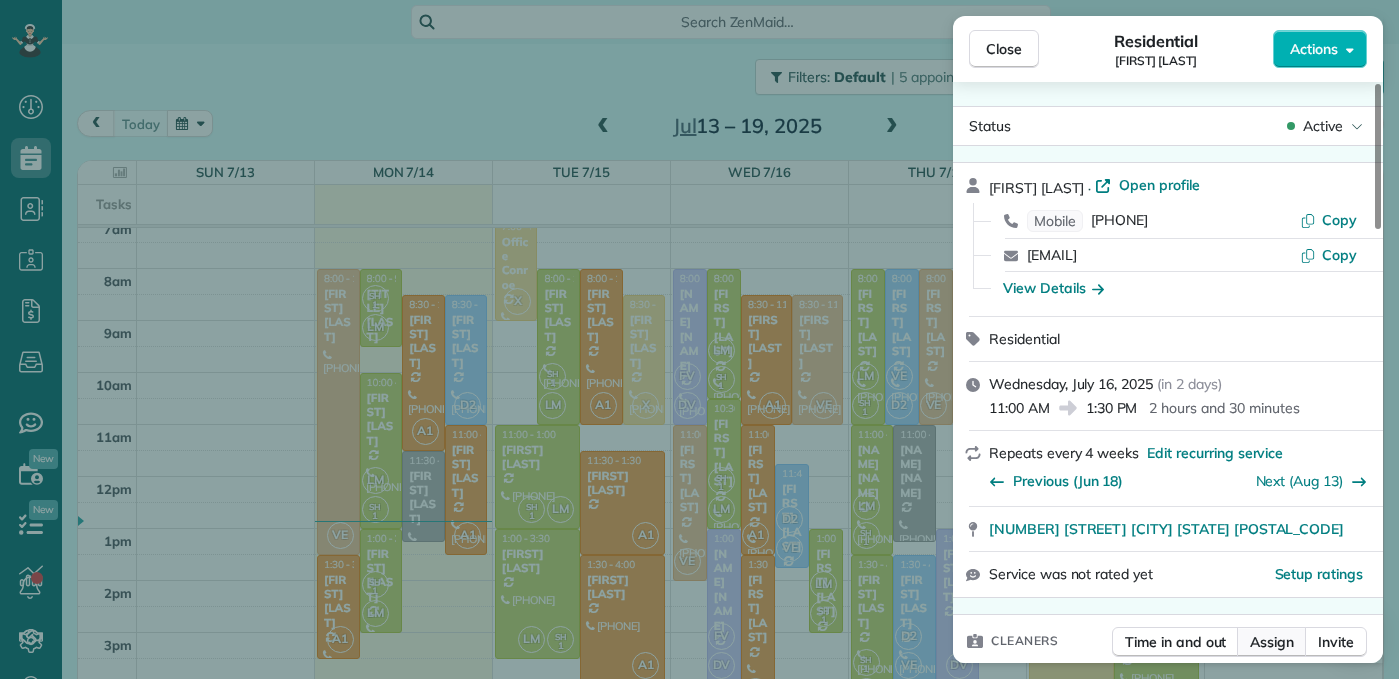 click on "Assign" at bounding box center [1272, 642] 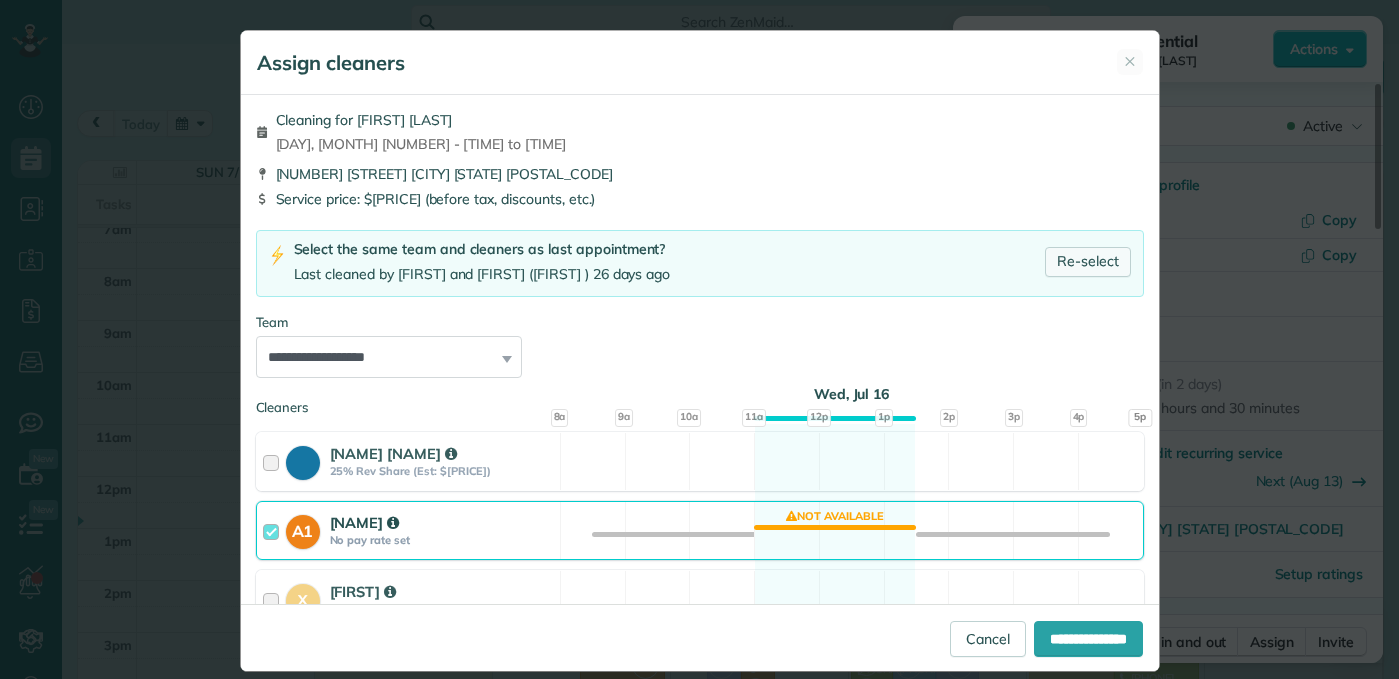 click on "Re-select" at bounding box center [1088, 262] 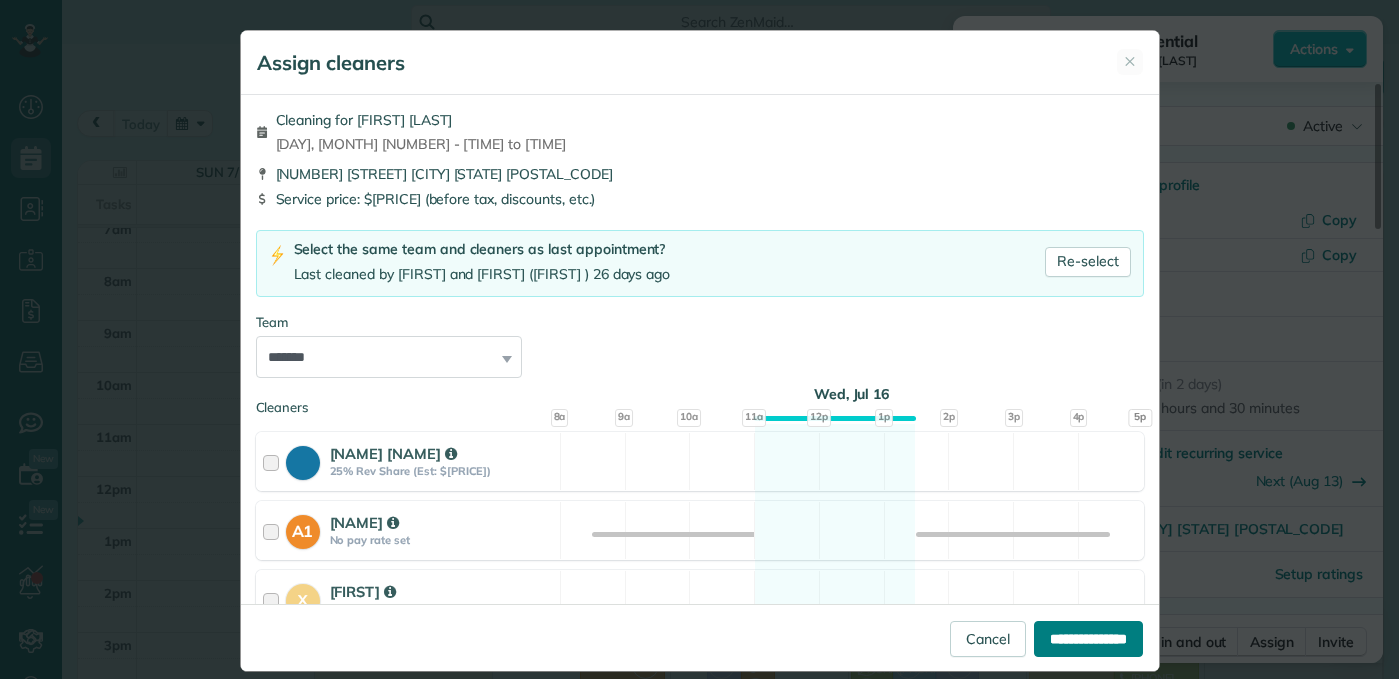 click on "**********" at bounding box center [1088, 639] 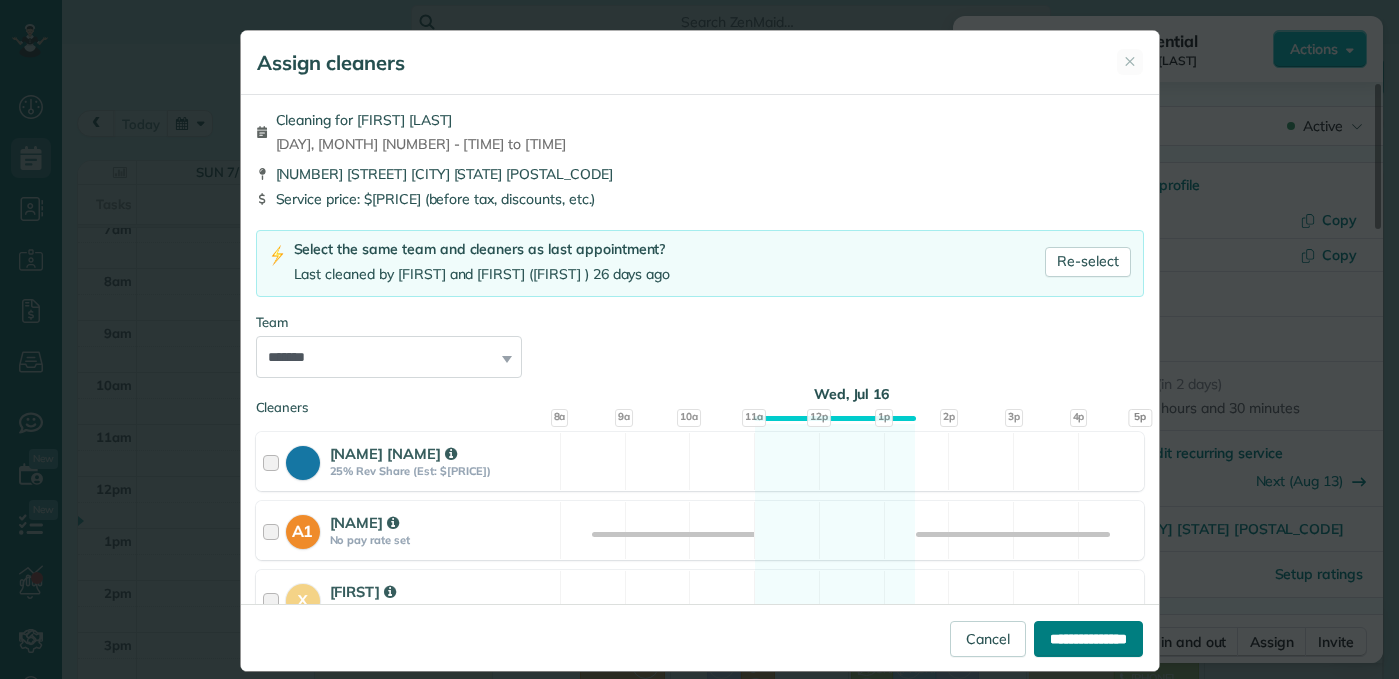 type on "**********" 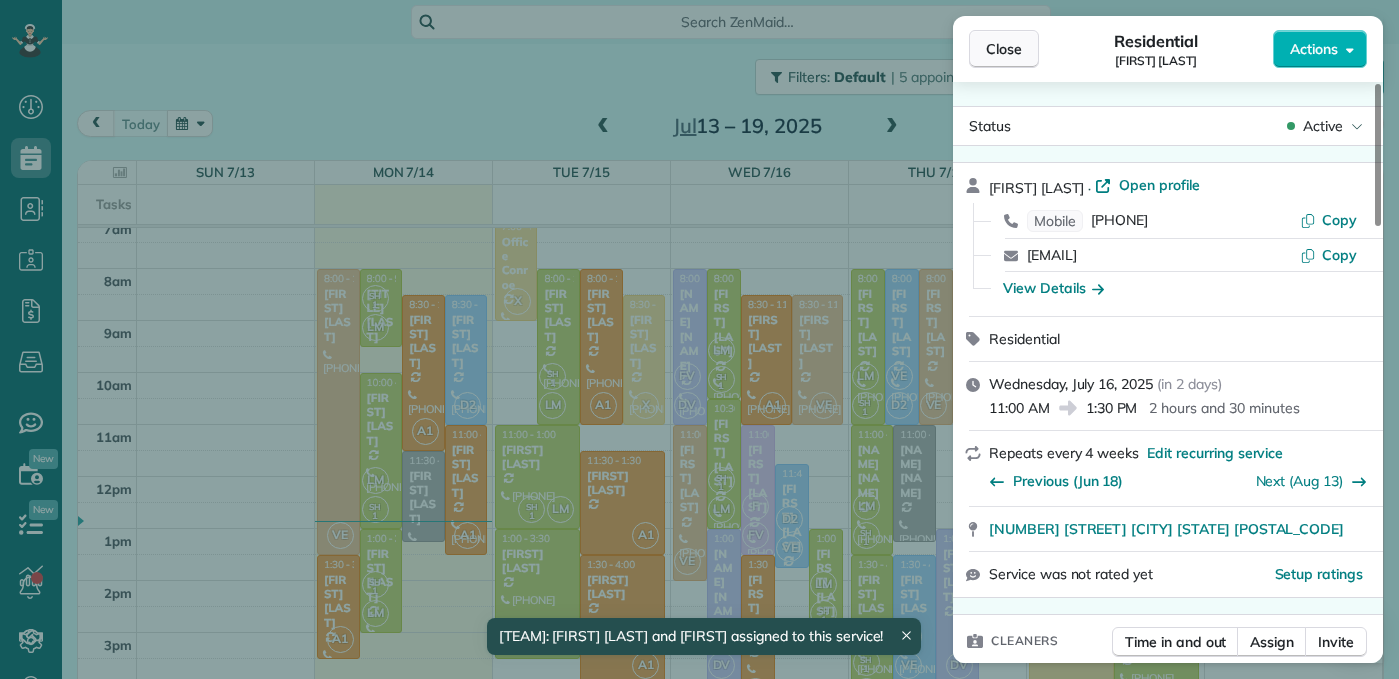 click on "Close" at bounding box center [1004, 49] 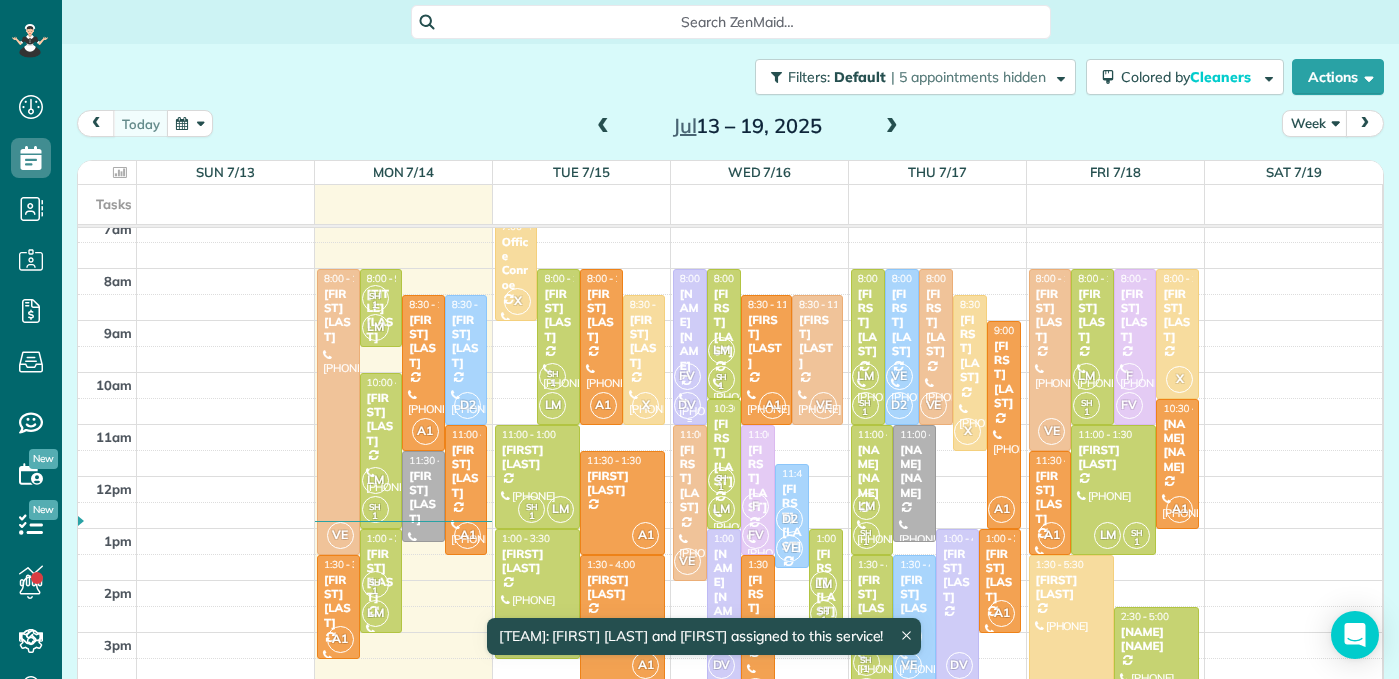 click on "FV" at bounding box center (687, 376) 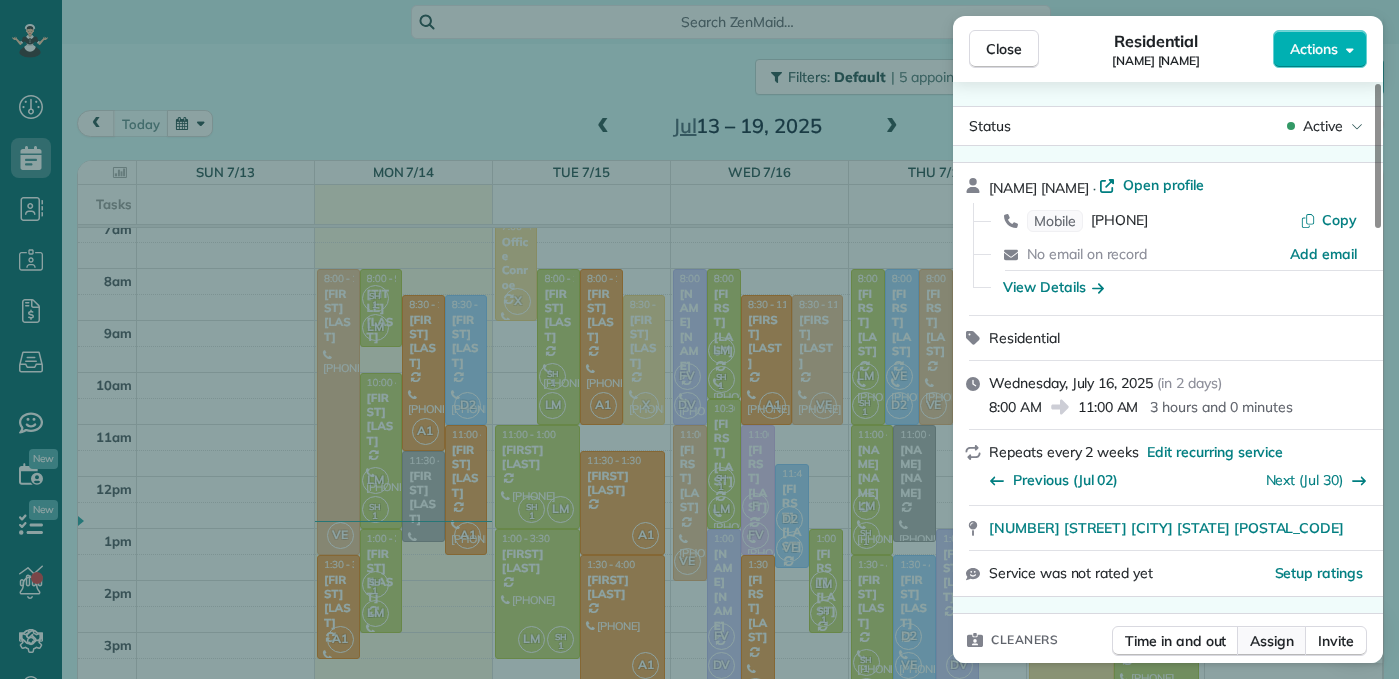 click on "Assign" at bounding box center (1272, 641) 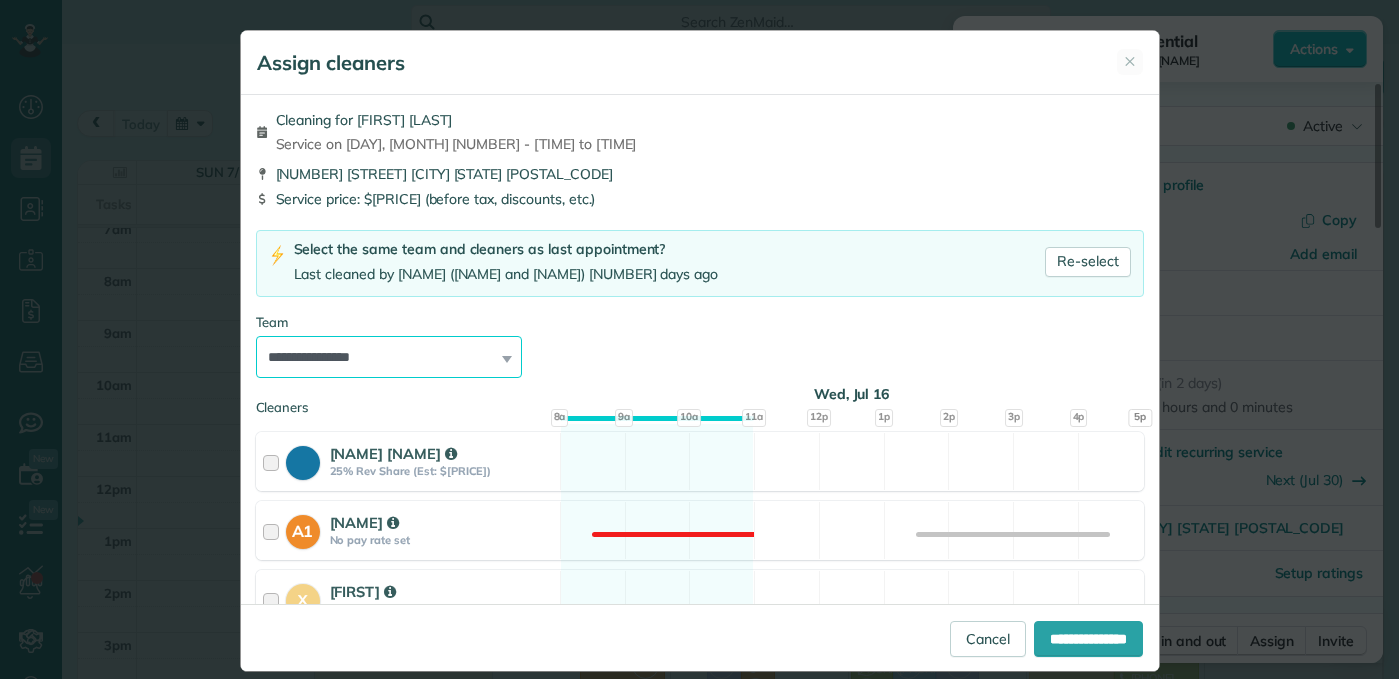 click on "**********" at bounding box center (389, 357) 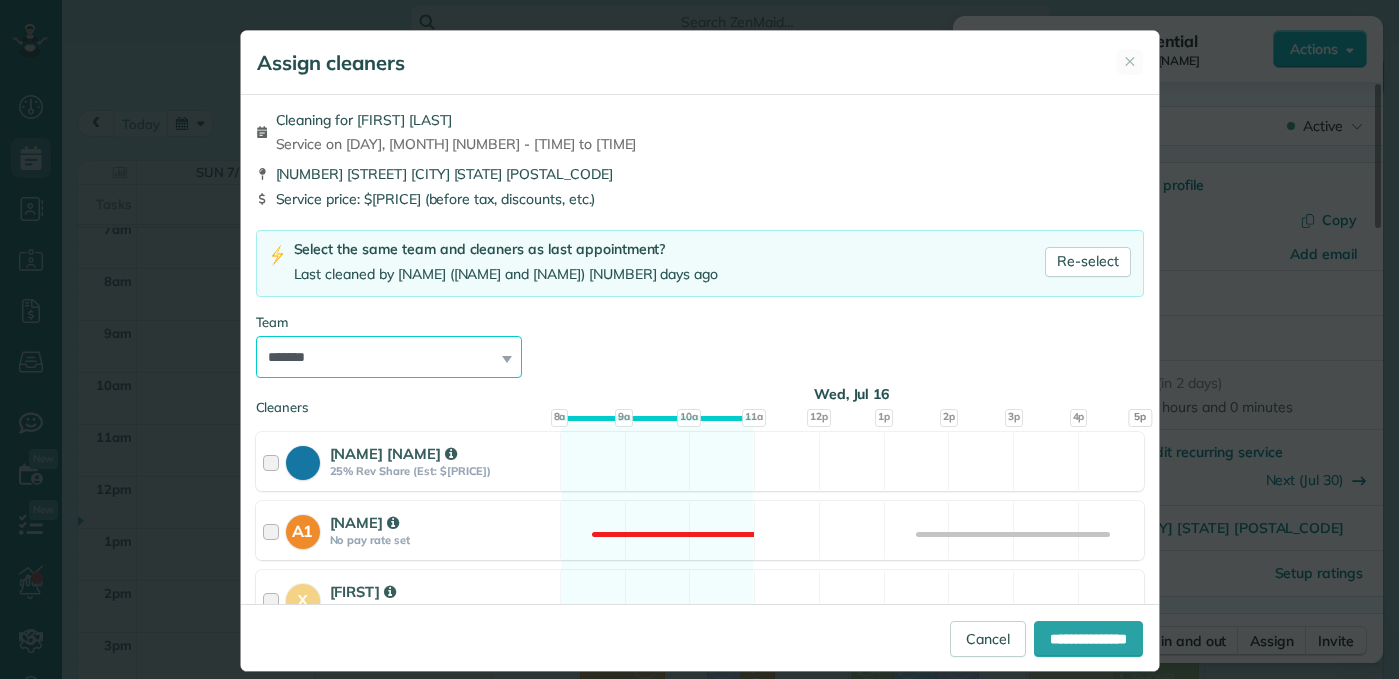 click on "**********" at bounding box center (389, 357) 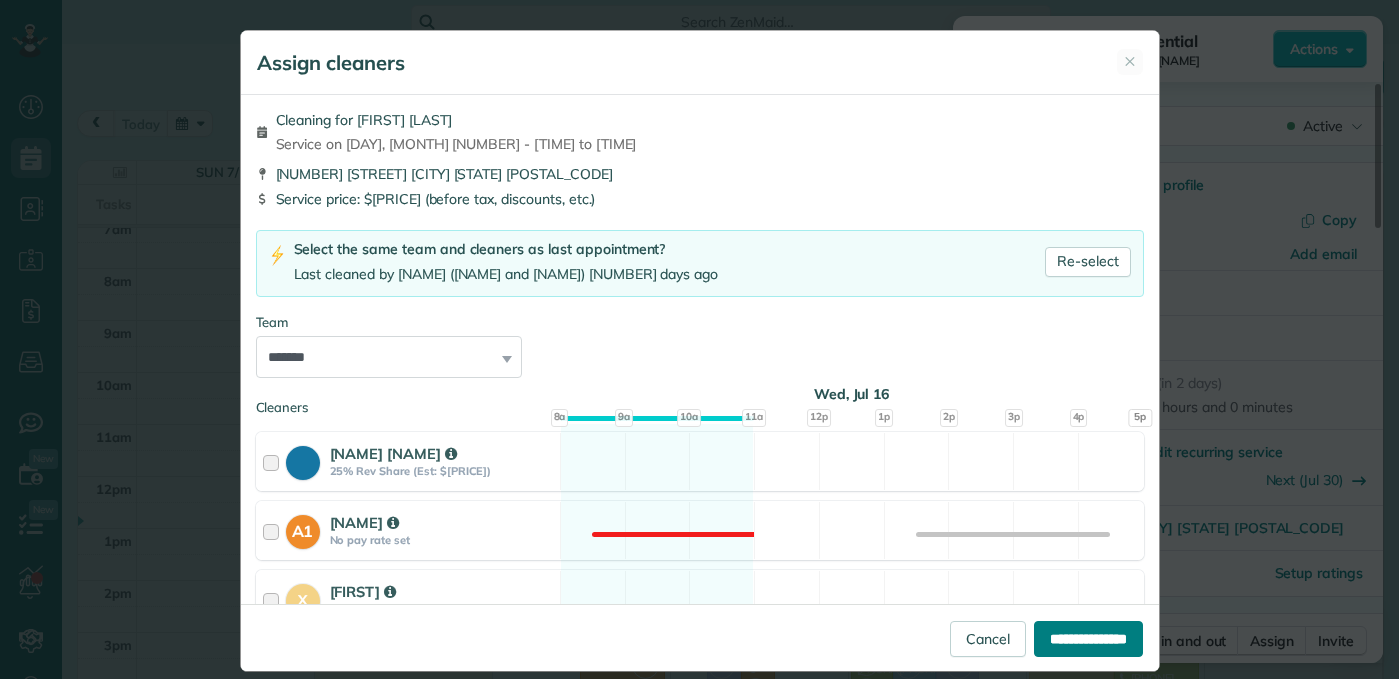 click on "**********" at bounding box center [1088, 639] 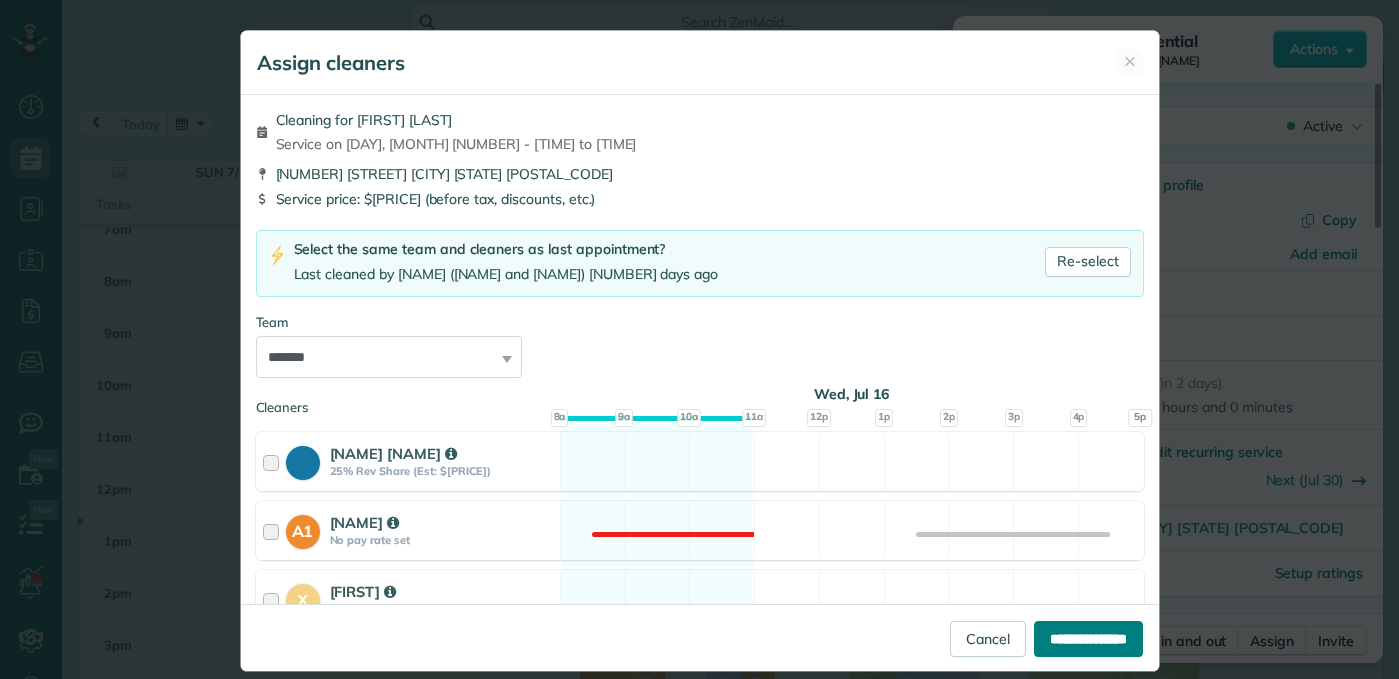 type on "**********" 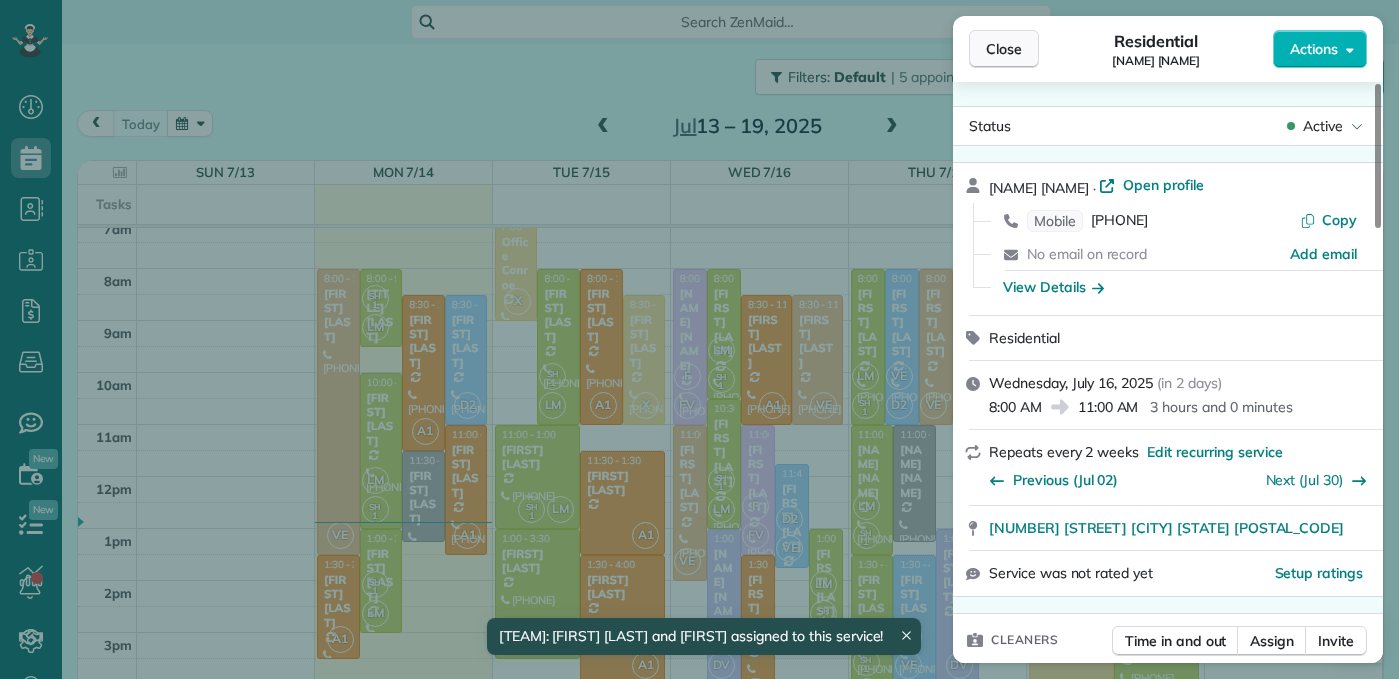 click on "Close" at bounding box center (1004, 49) 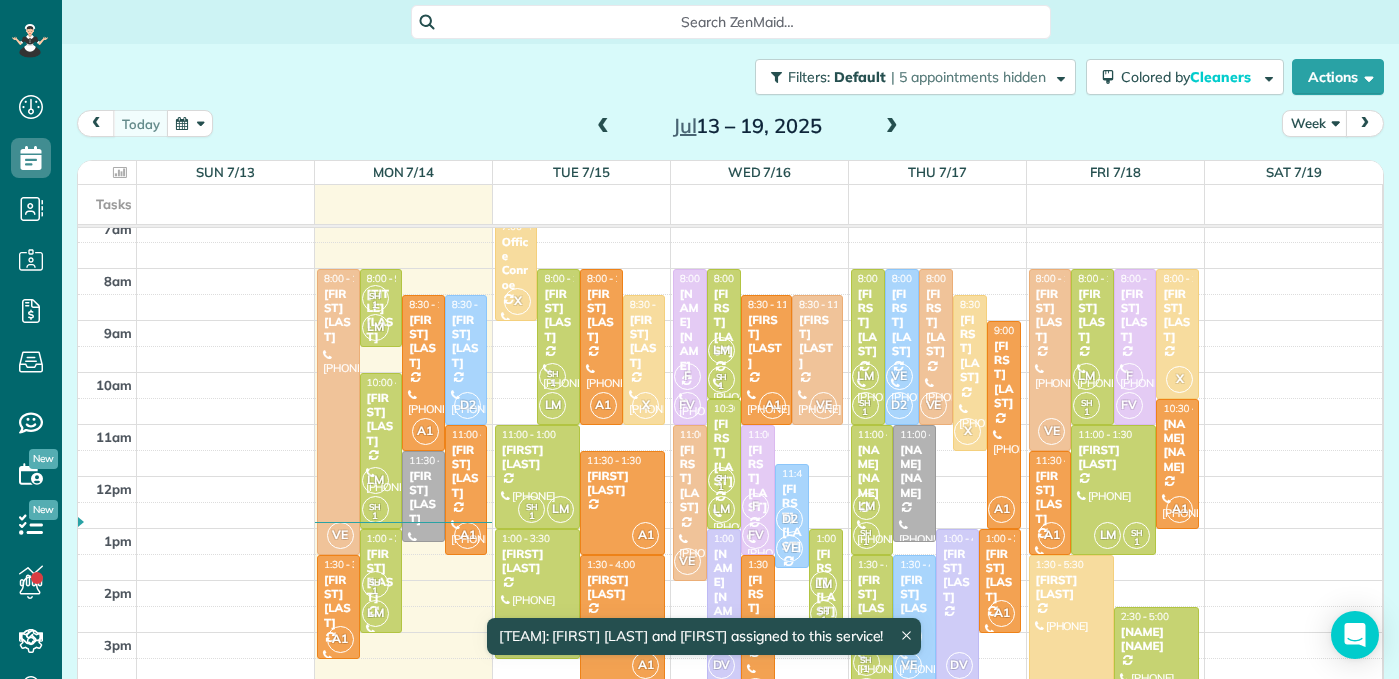 click on "[FIRST] [LAST]" at bounding box center [758, 609] 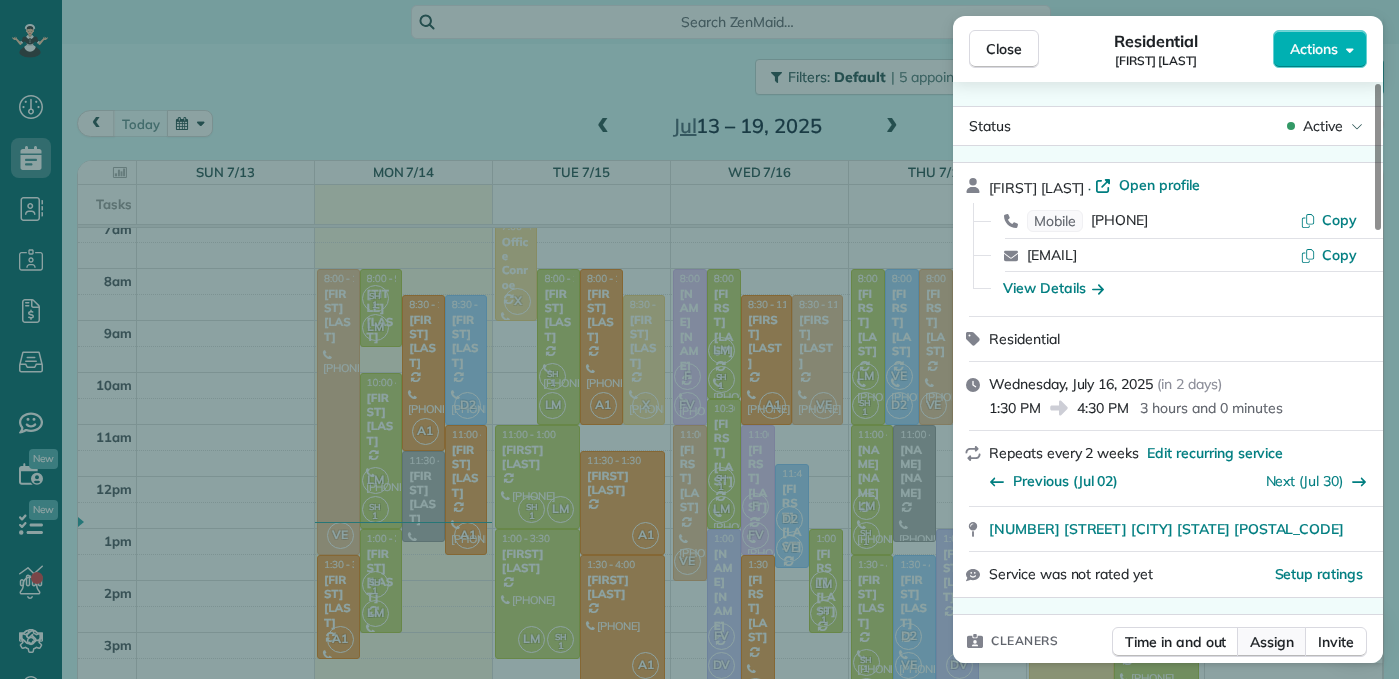 click on "Assign" at bounding box center (1272, 642) 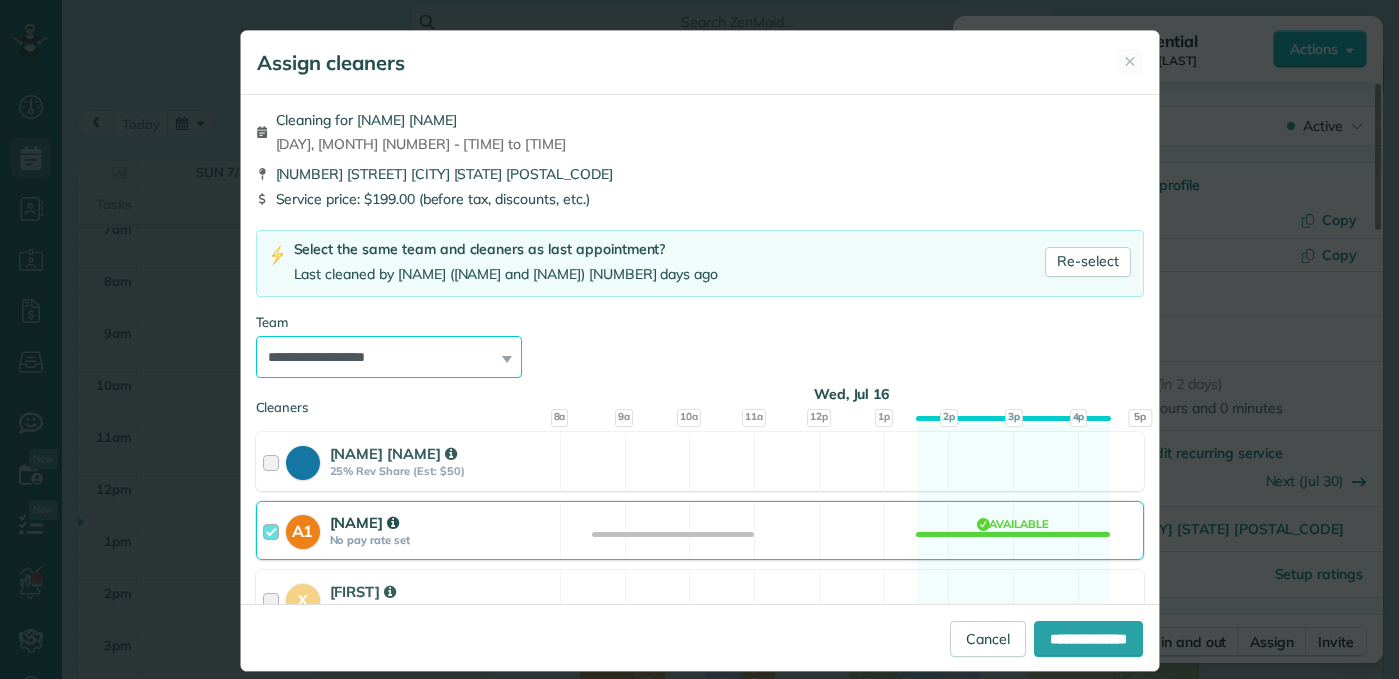 click on "**********" at bounding box center (389, 357) 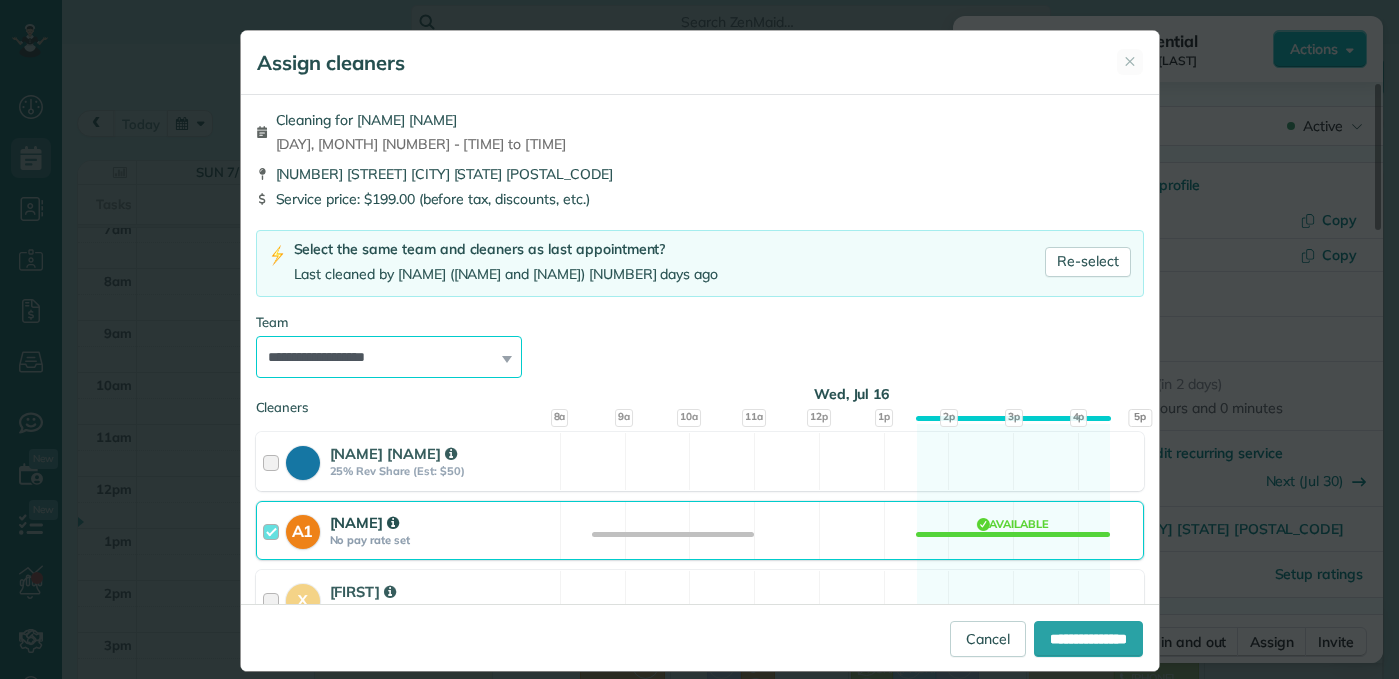select on "*****" 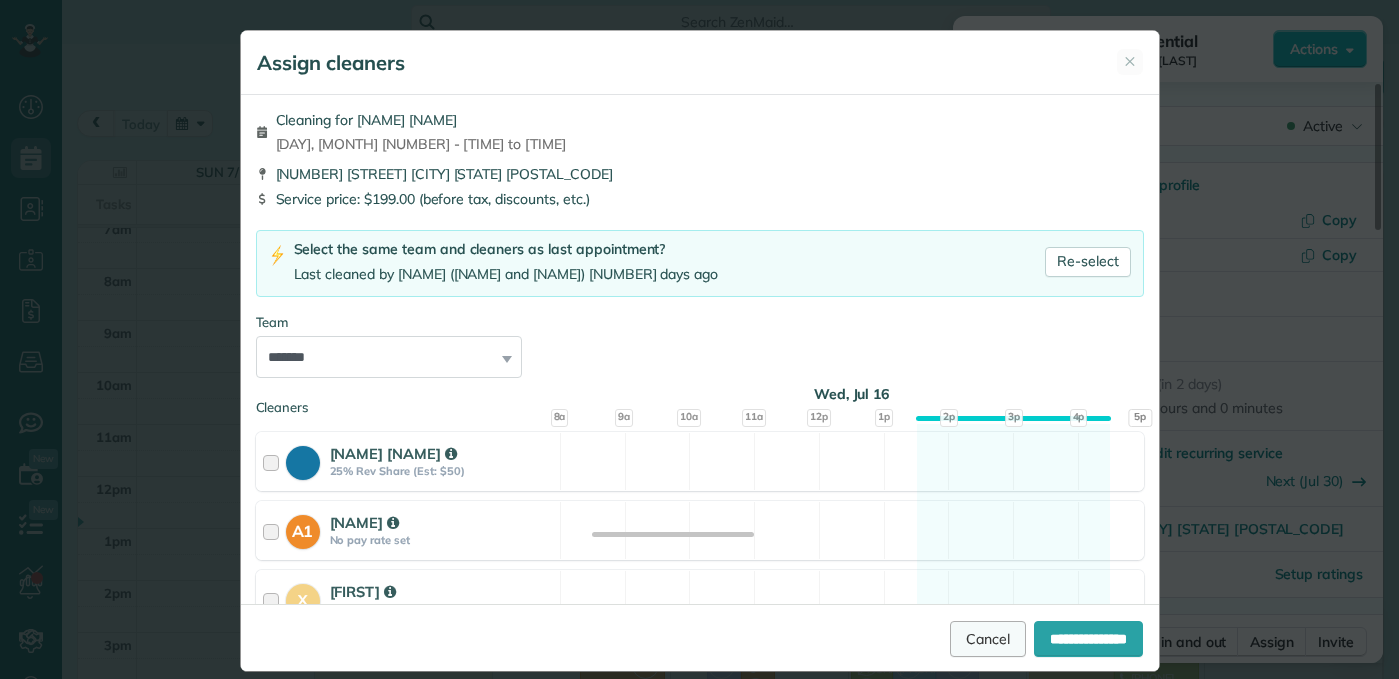 click on "Cancel" at bounding box center [988, 639] 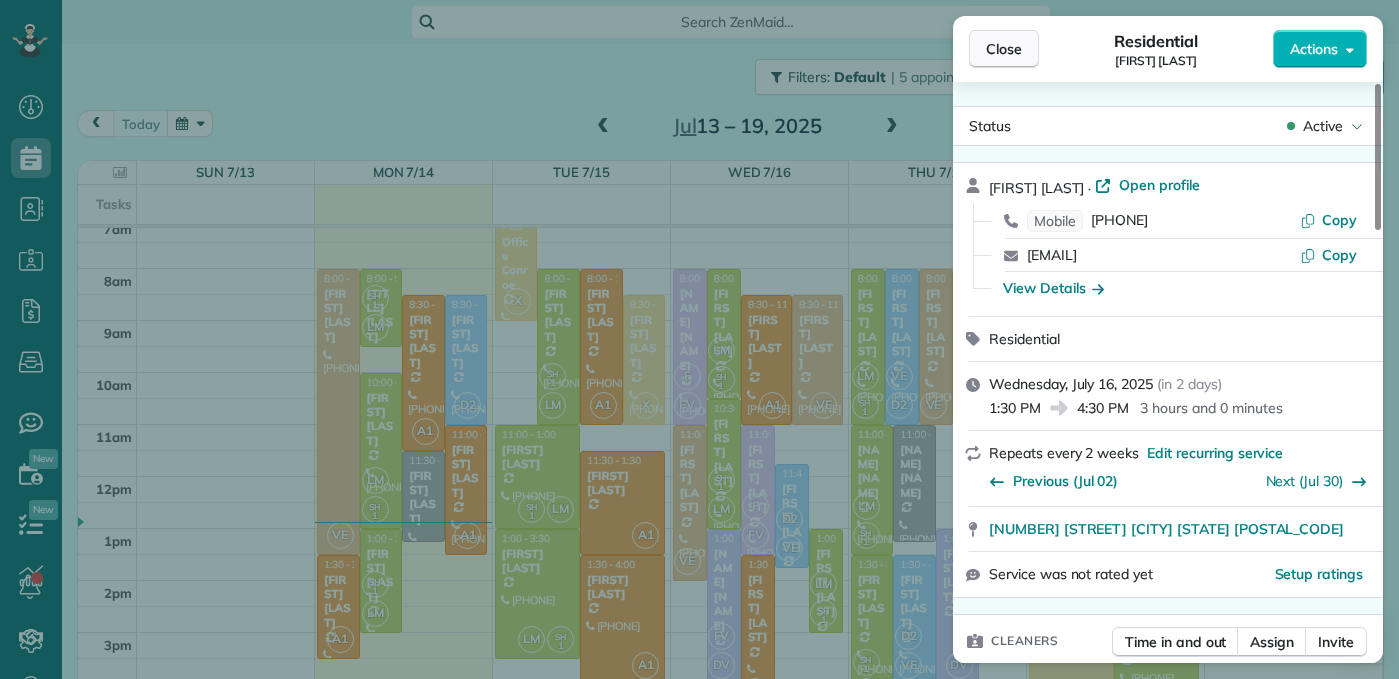 click on "Close" at bounding box center (1004, 49) 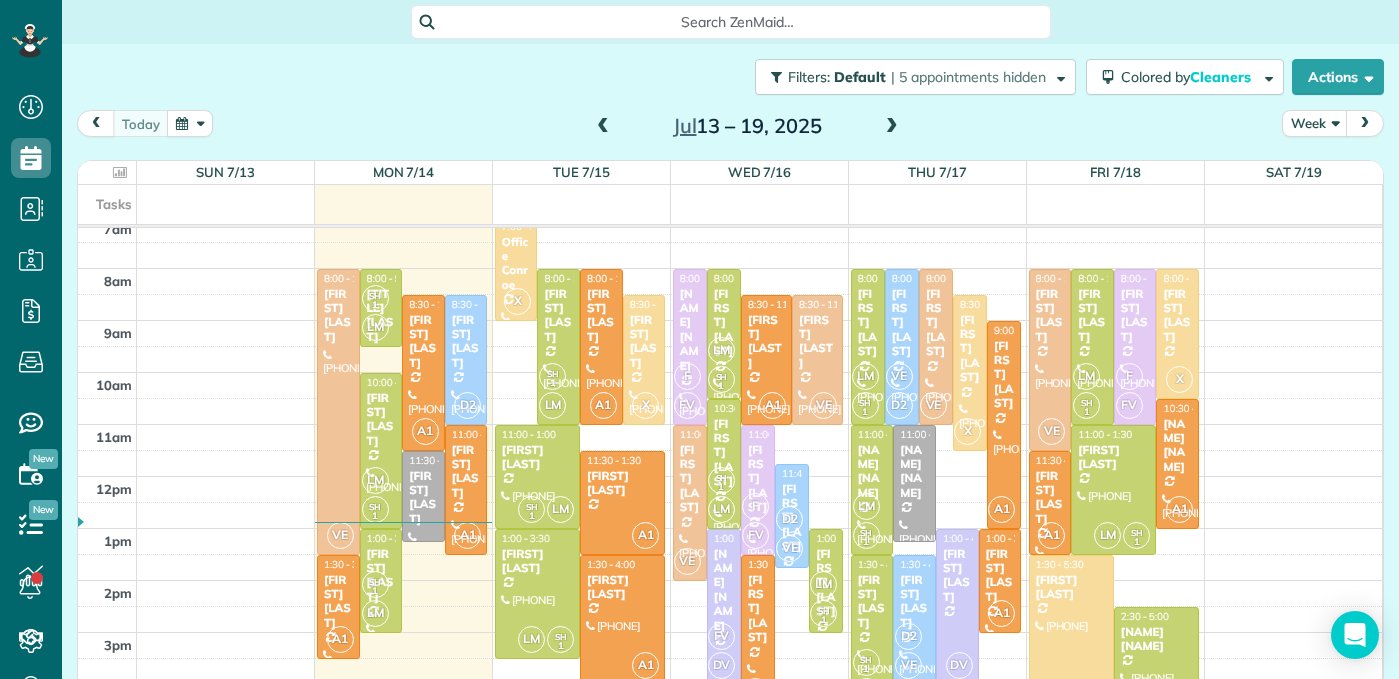 click on "[FIRST] [LAST]" at bounding box center (724, 590) 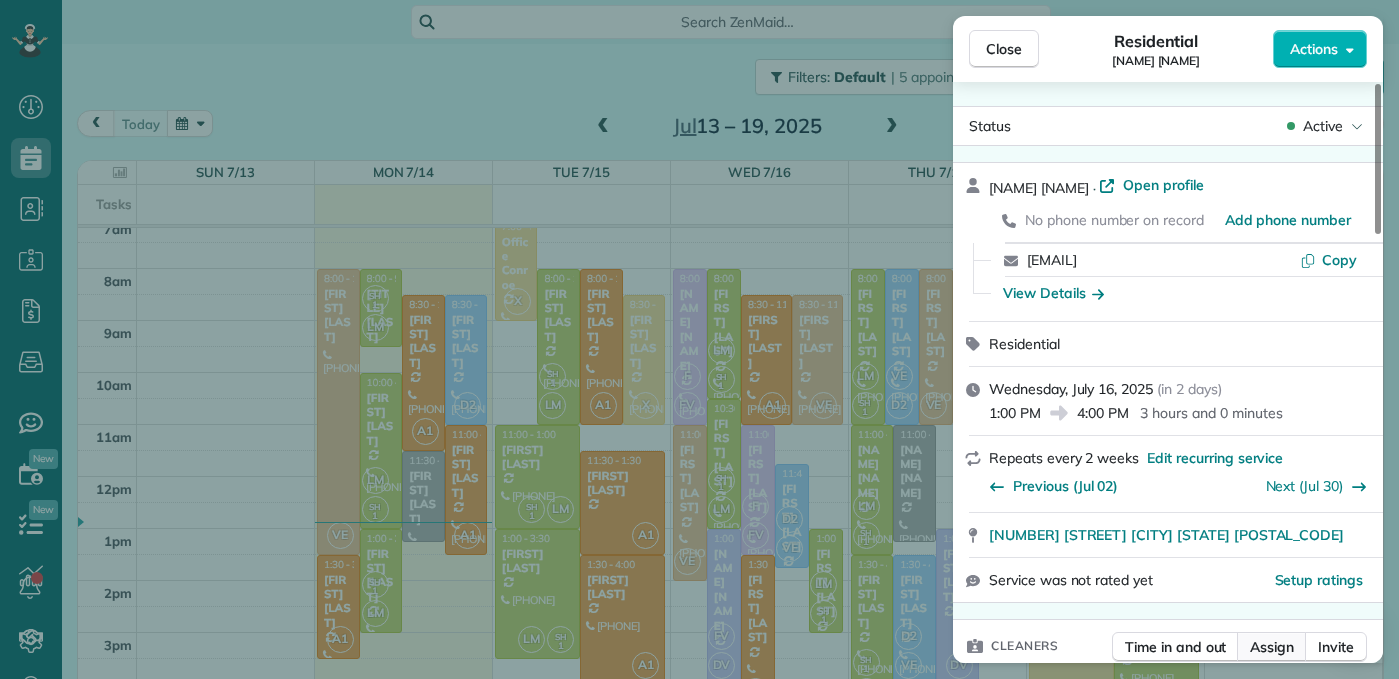 click on "Assign" at bounding box center (1272, 647) 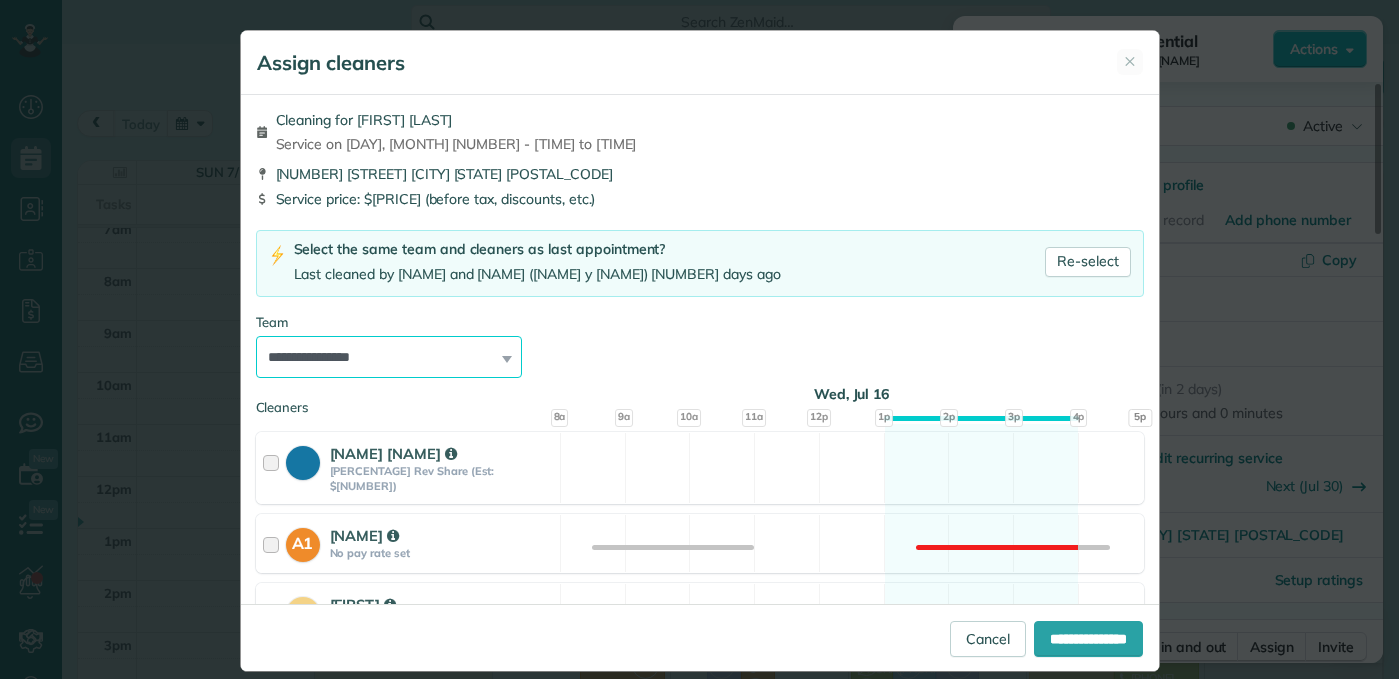 click on "**********" at bounding box center [389, 357] 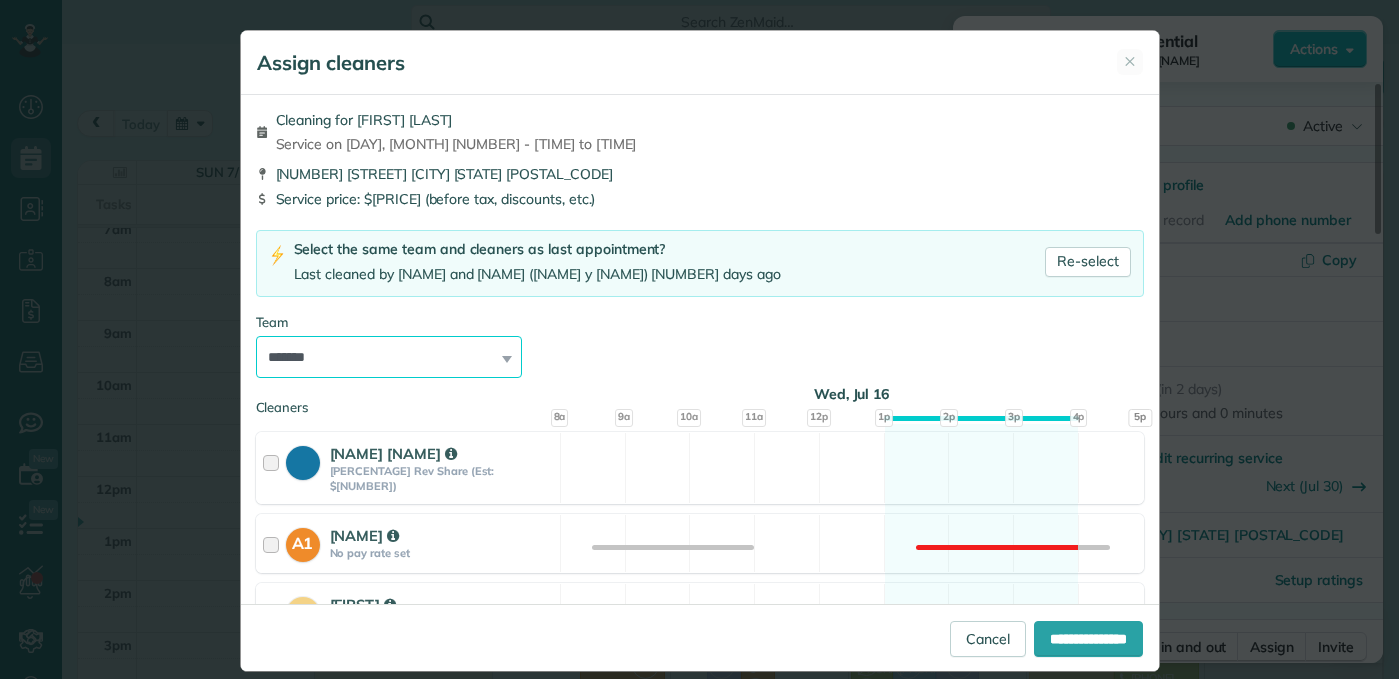 click on "**********" at bounding box center [389, 357] 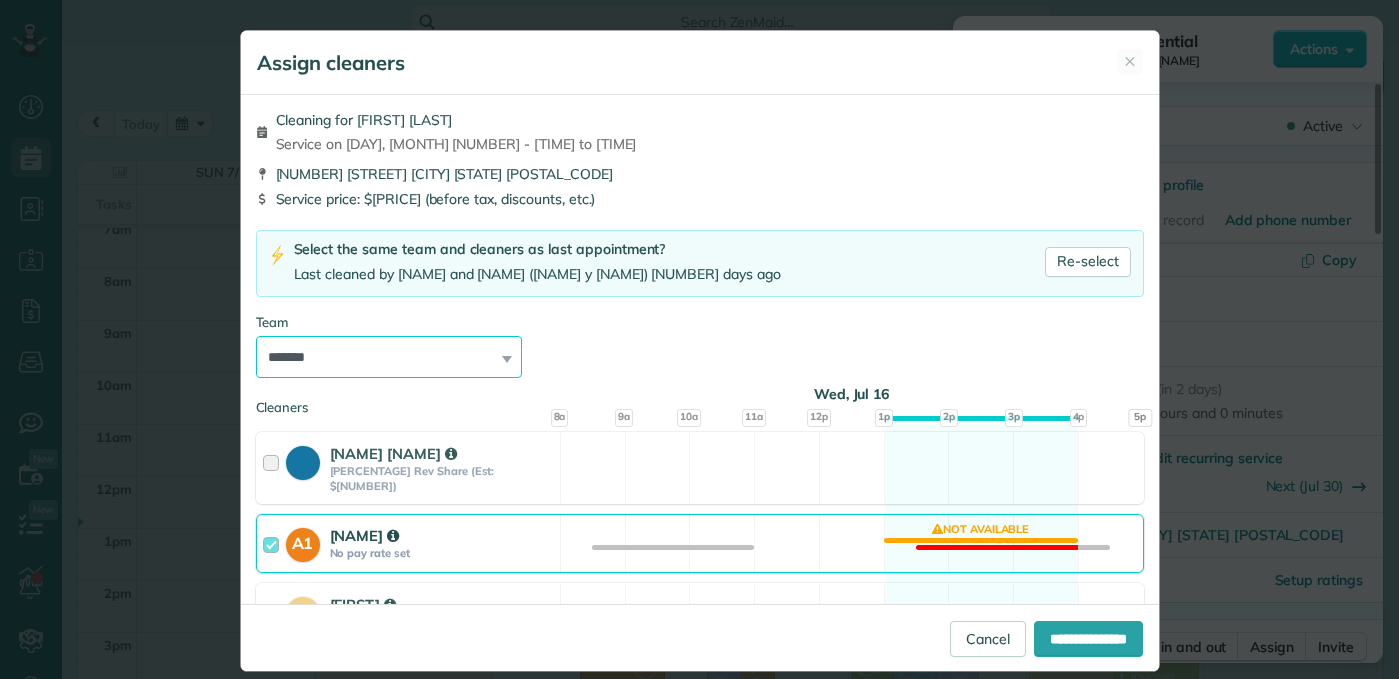 select on "*****" 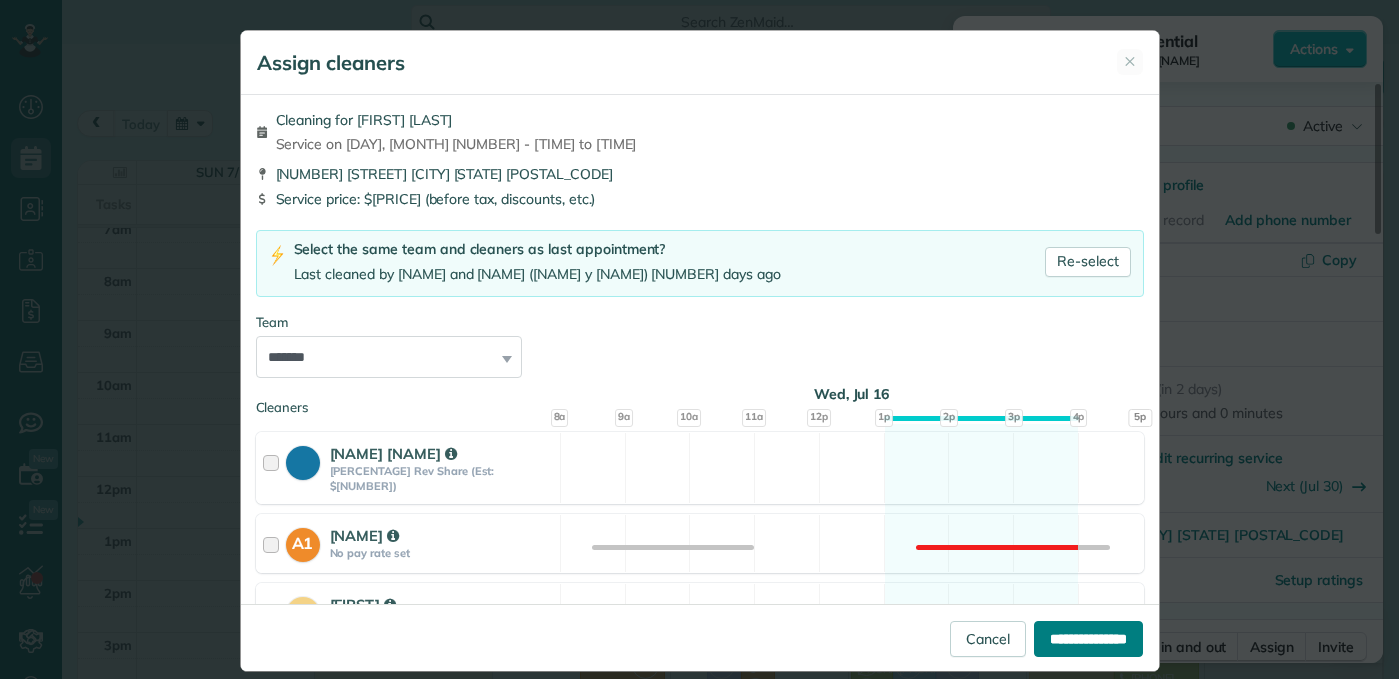 click on "**********" at bounding box center (1088, 639) 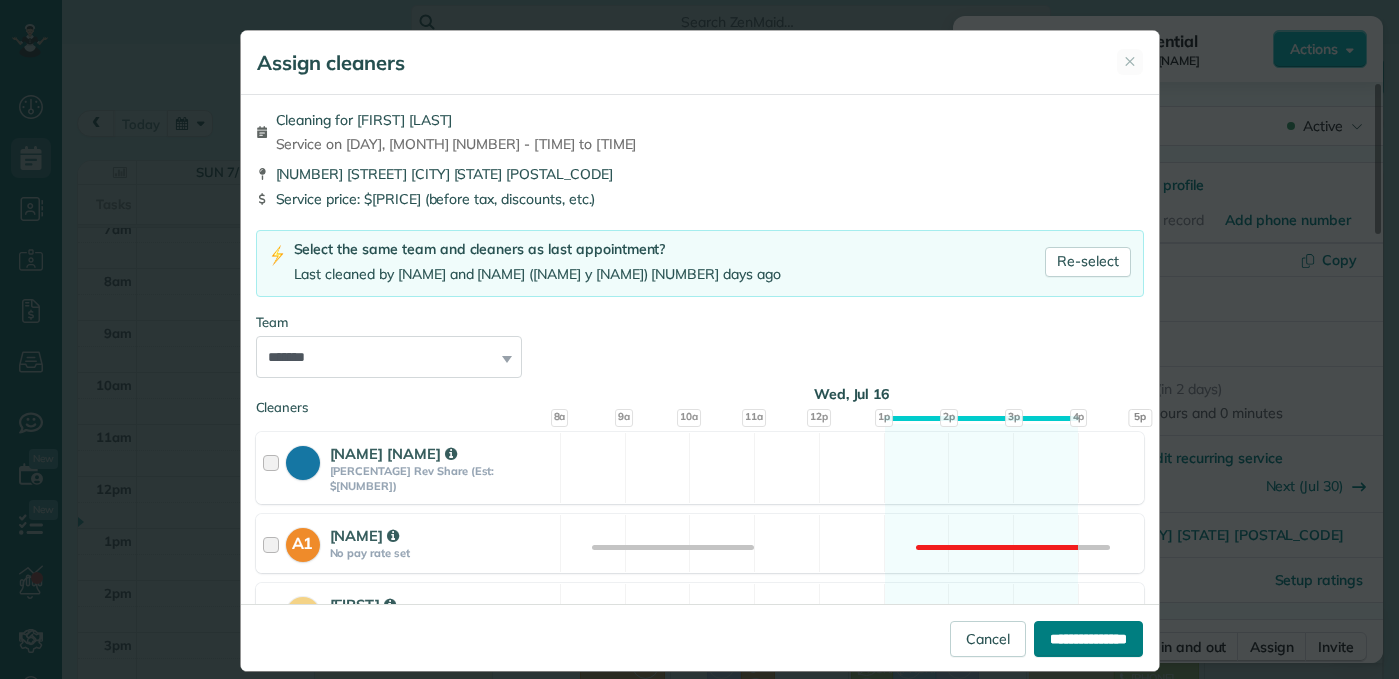 type on "**********" 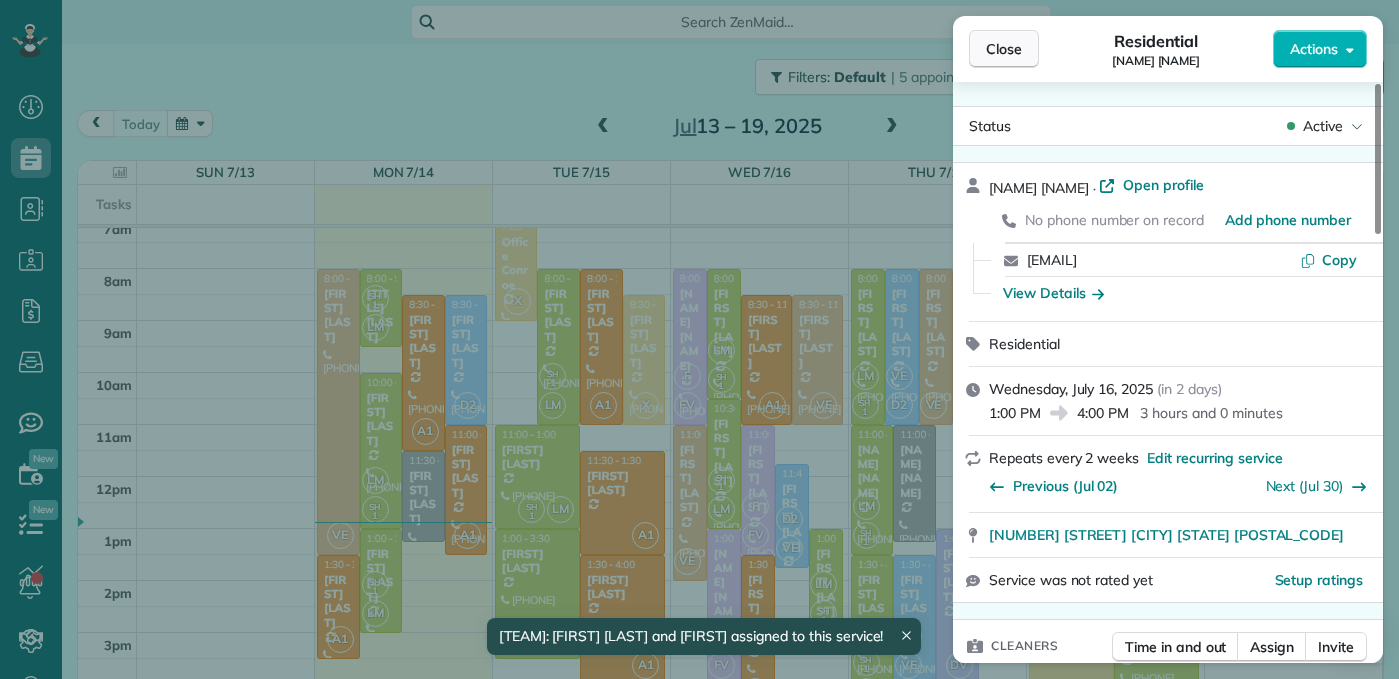 click on "Close" at bounding box center (1004, 49) 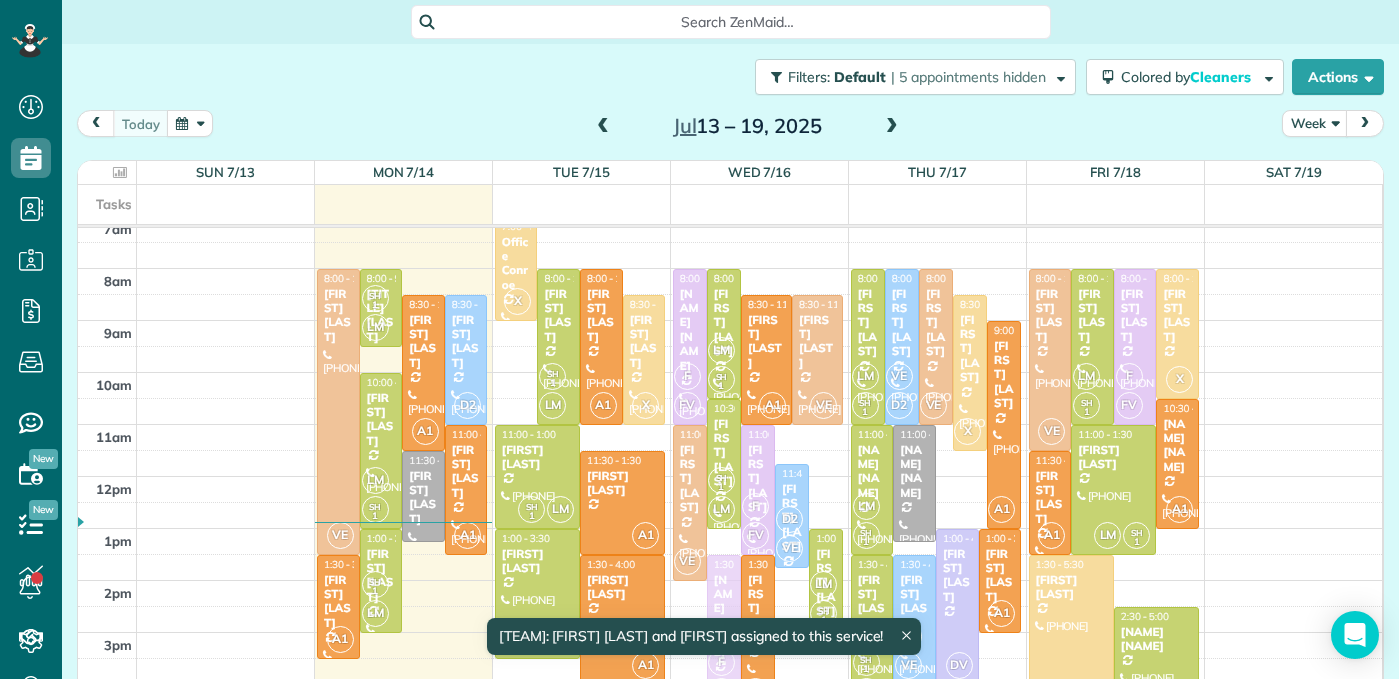 drag, startPoint x: 728, startPoint y: 548, endPoint x: 727, endPoint y: 569, distance: 21.023796 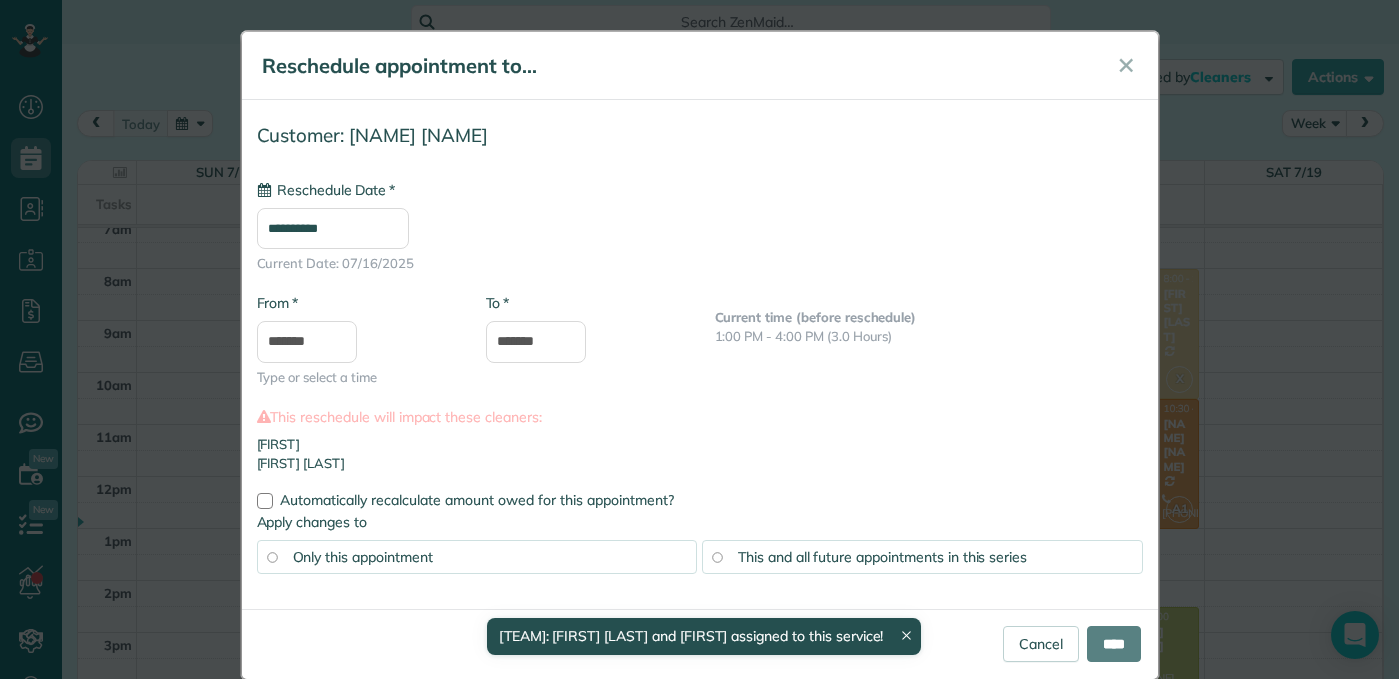 type on "**********" 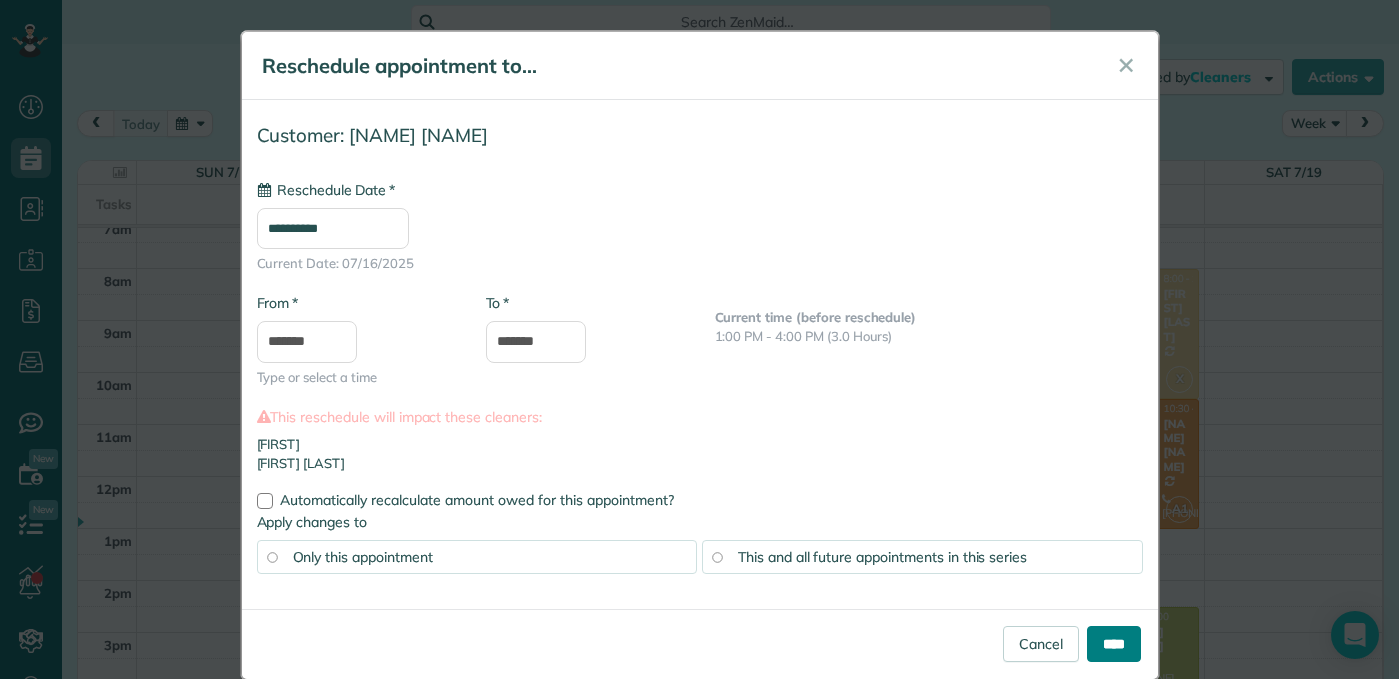 click on "****" at bounding box center [1114, 644] 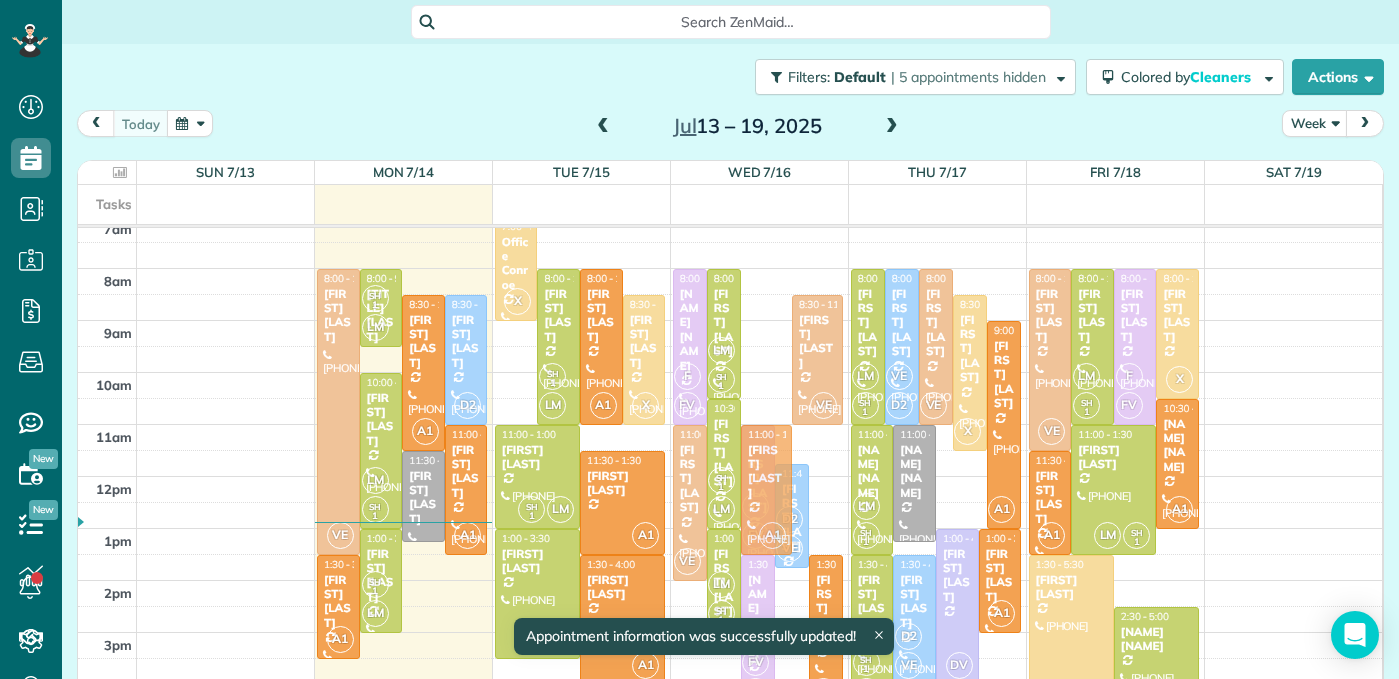 drag, startPoint x: 761, startPoint y: 362, endPoint x: 741, endPoint y: 488, distance: 127.57743 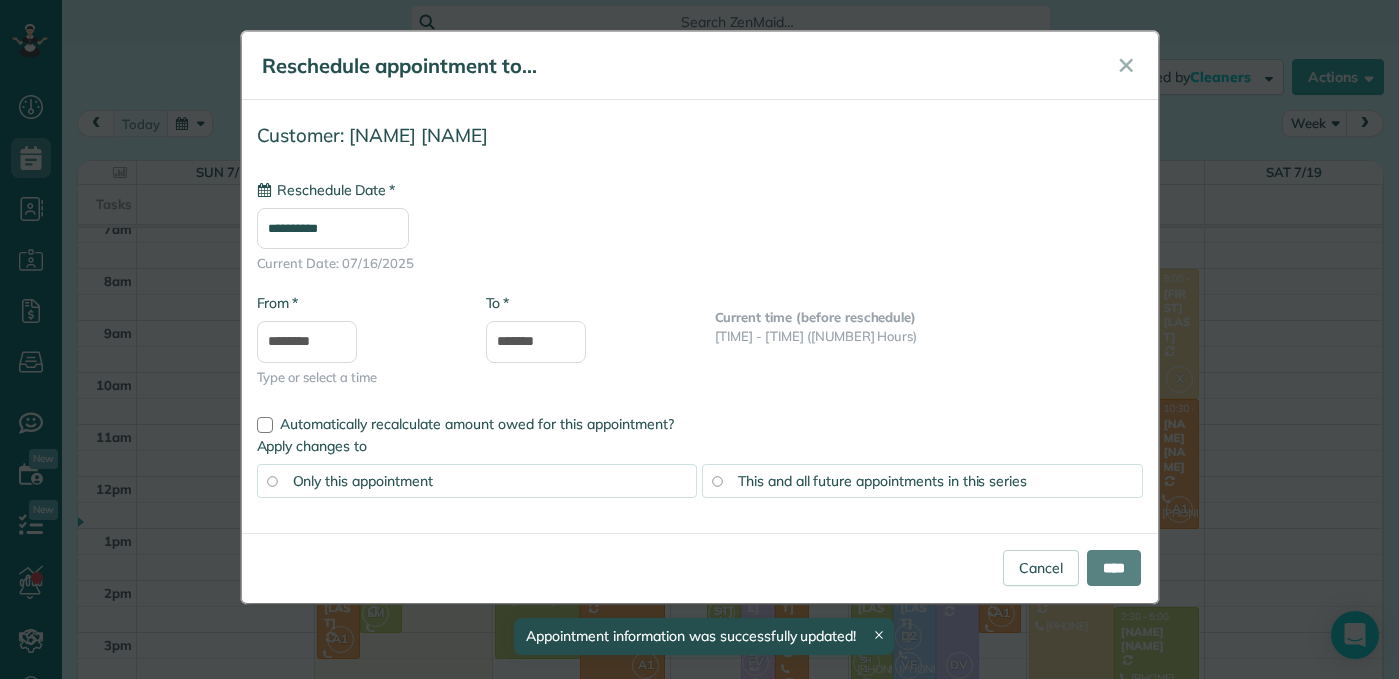 type on "**********" 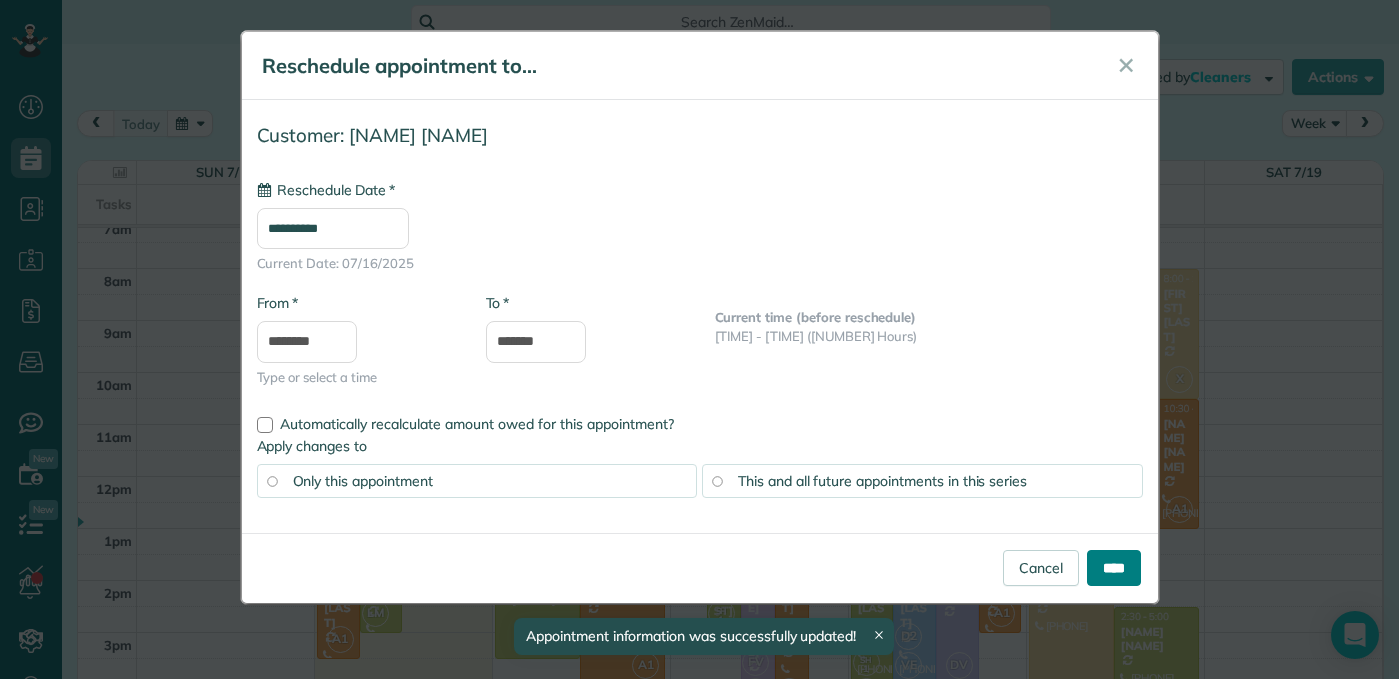 click on "****" at bounding box center [1114, 568] 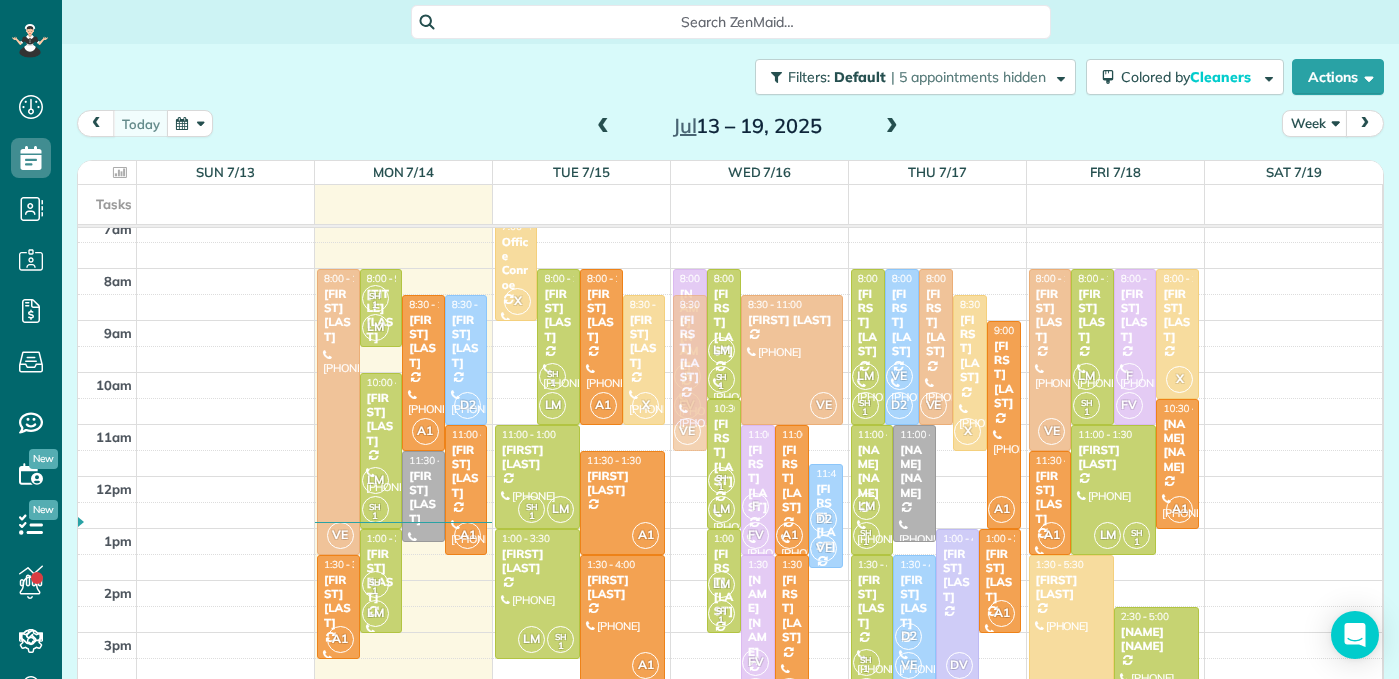 drag, startPoint x: 690, startPoint y: 500, endPoint x: 690, endPoint y: 365, distance: 135 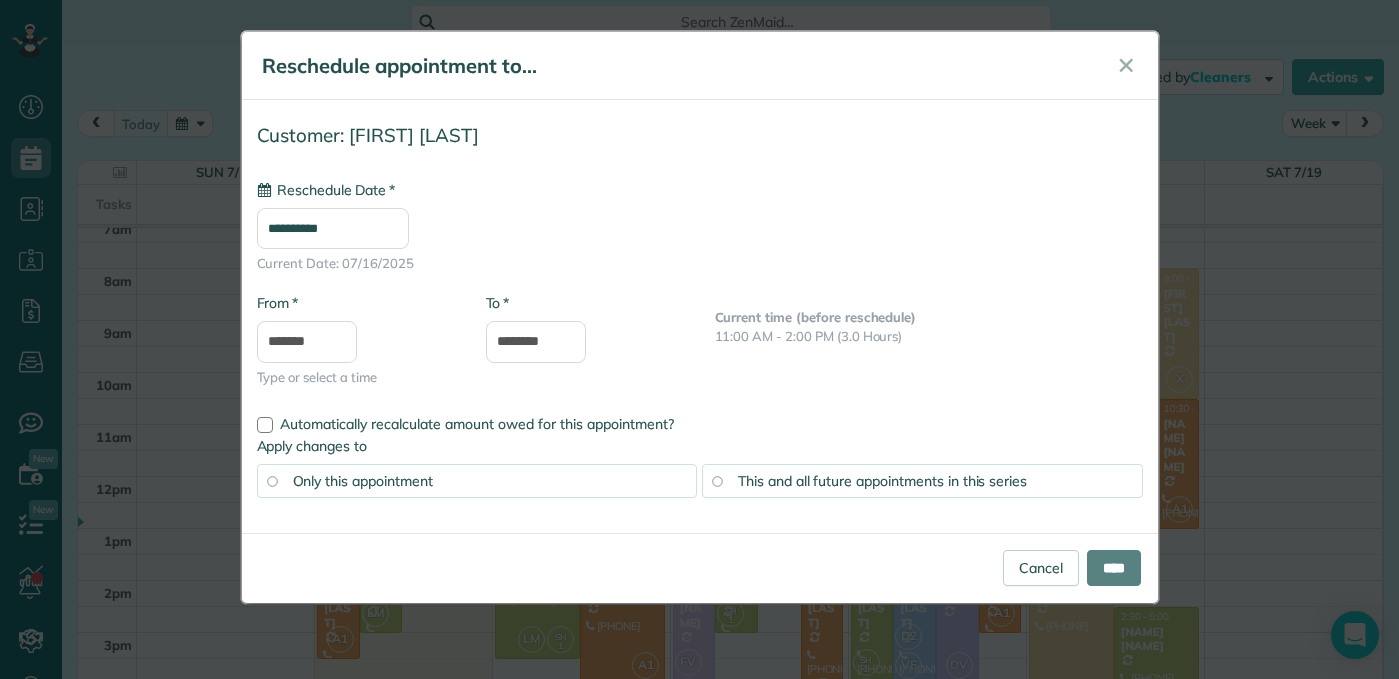 type on "**********" 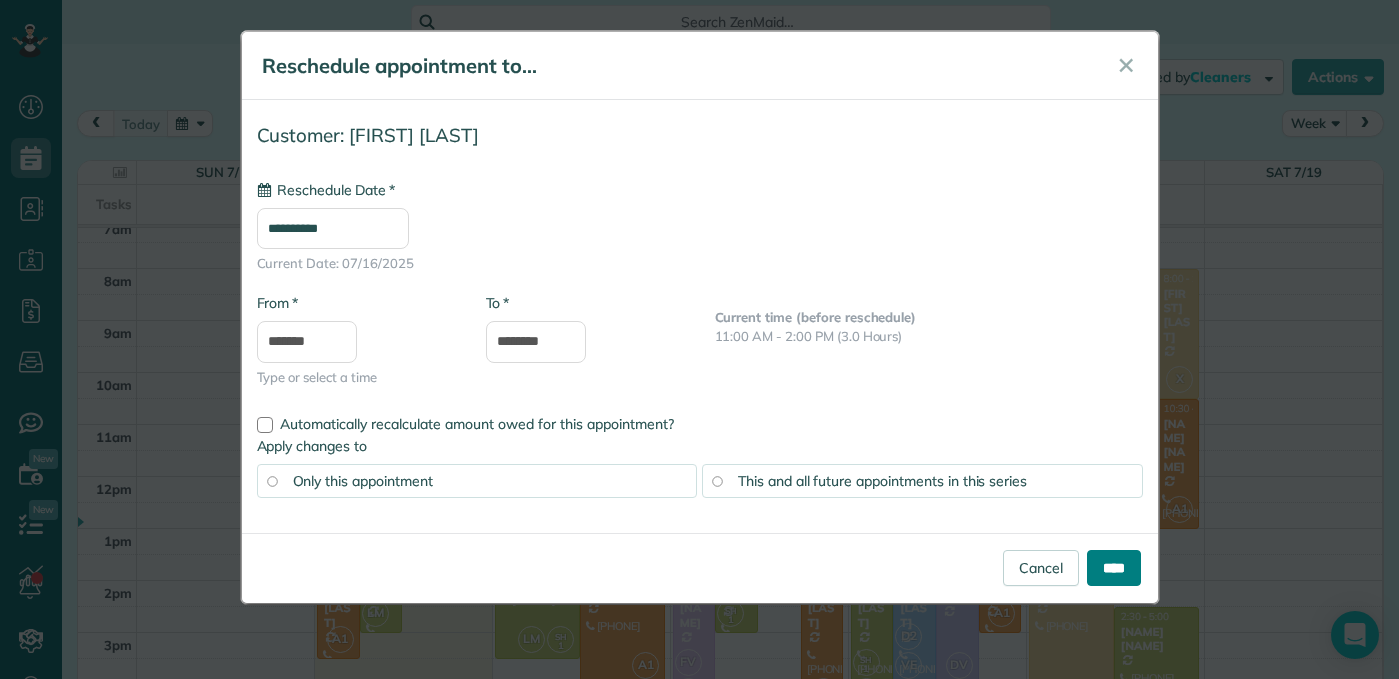 click on "****" at bounding box center (1114, 568) 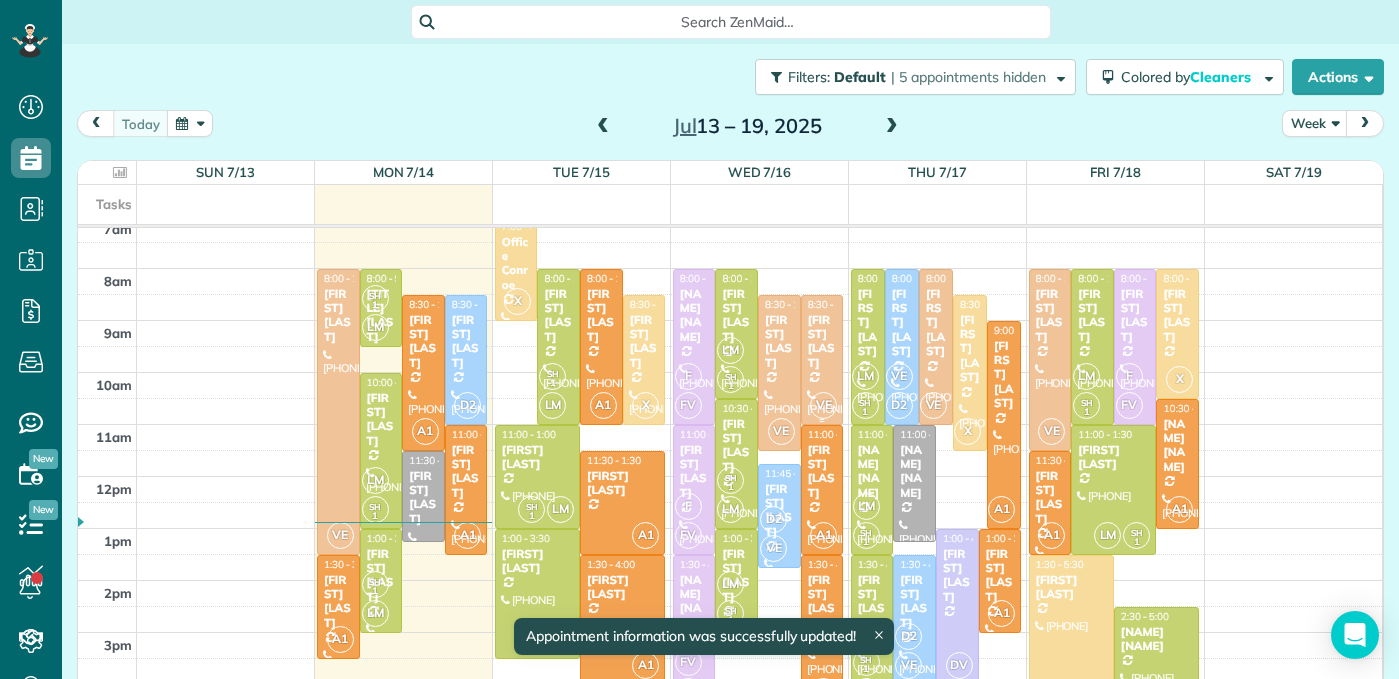 click on "VE" at bounding box center [823, 405] 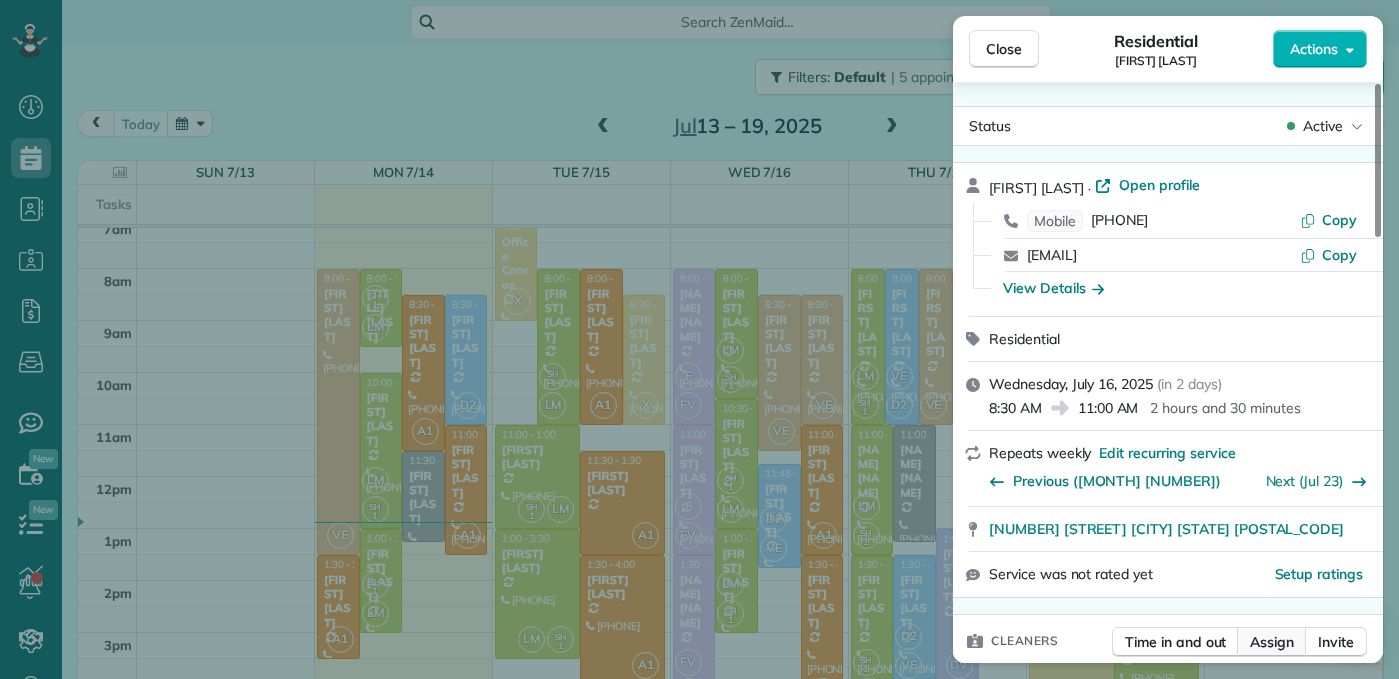 click on "Assign" at bounding box center [1272, 642] 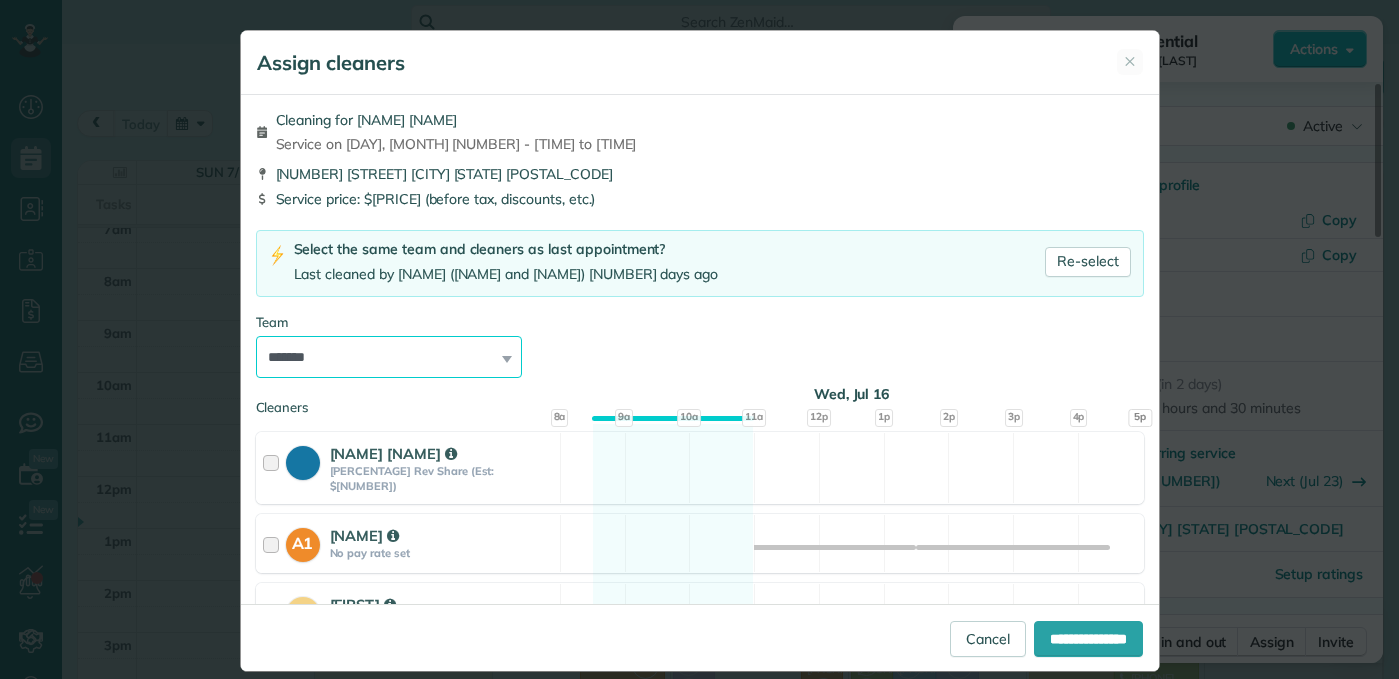 click on "**********" at bounding box center [389, 357] 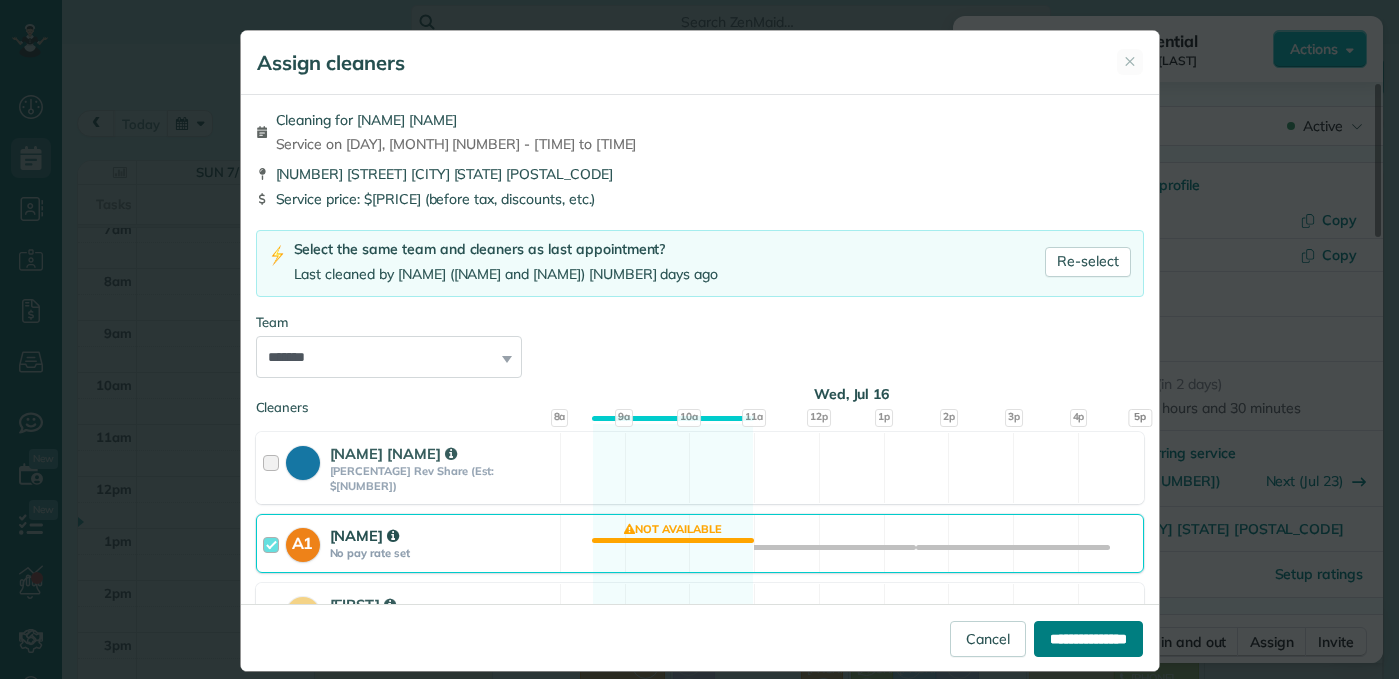 click on "**********" at bounding box center [1088, 639] 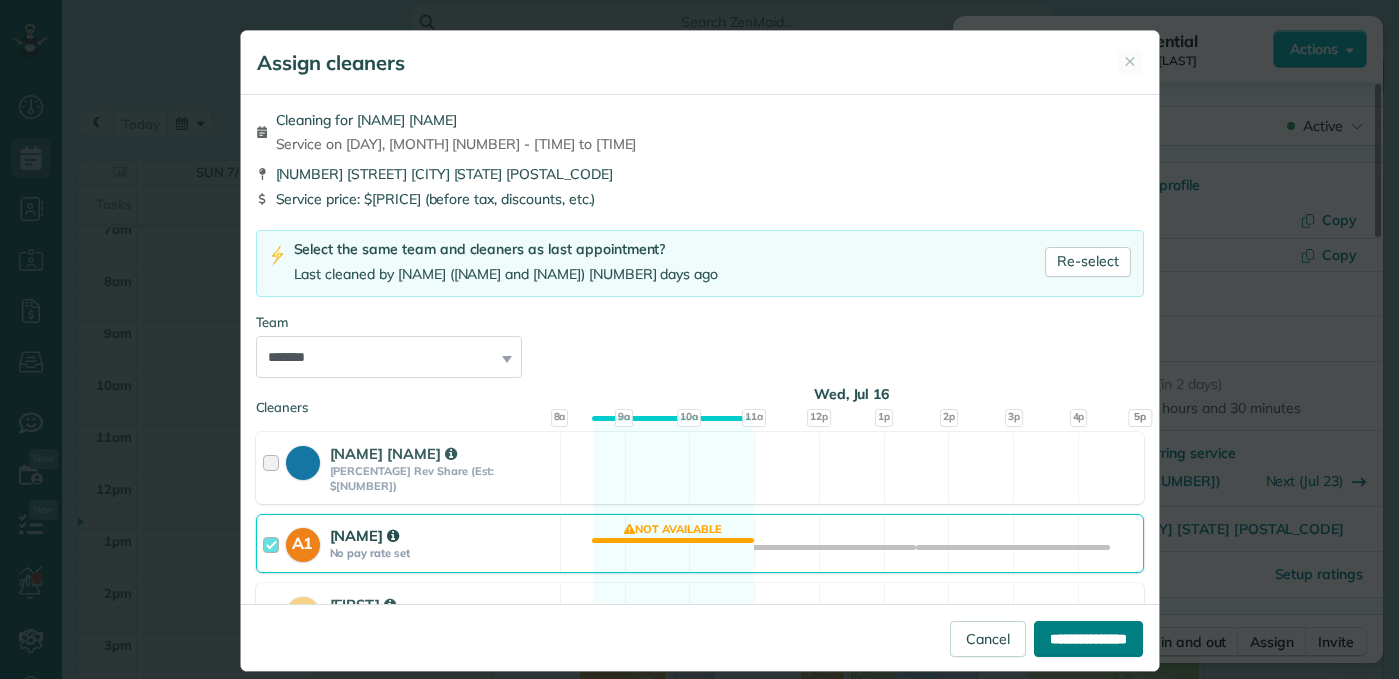 type on "**********" 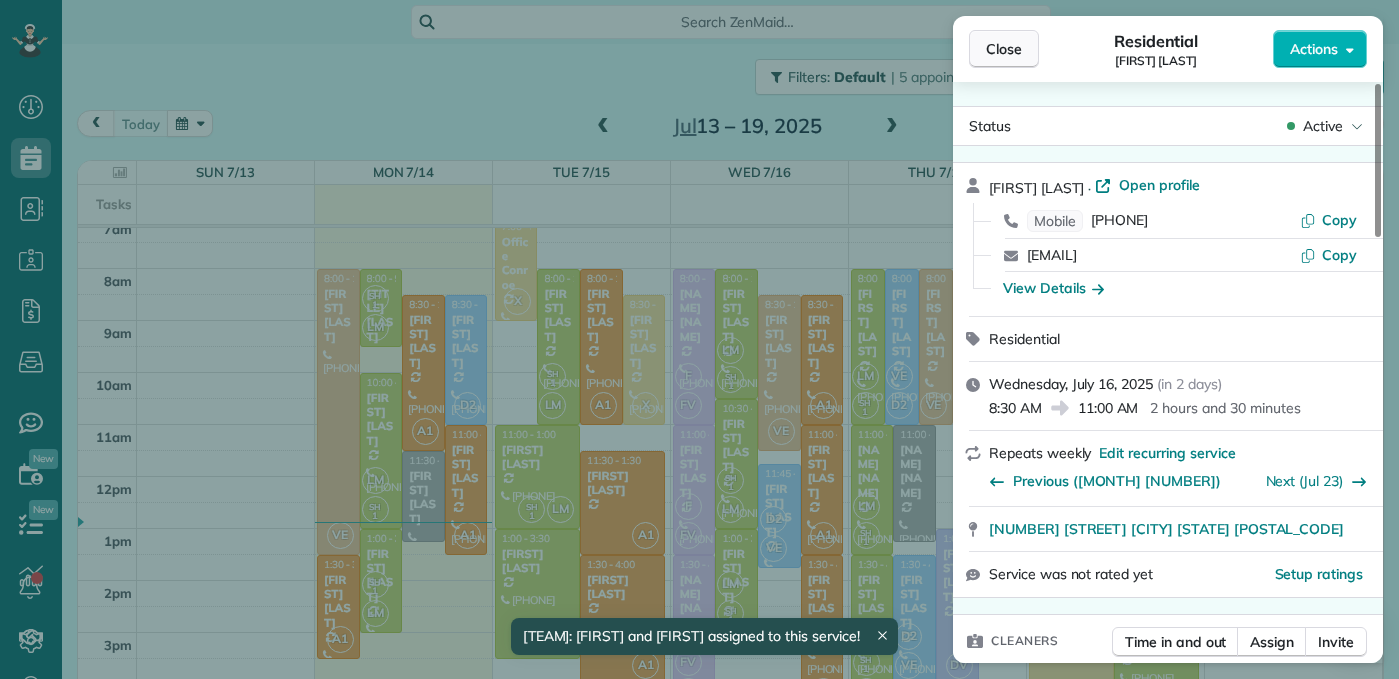click on "Close" at bounding box center (1004, 49) 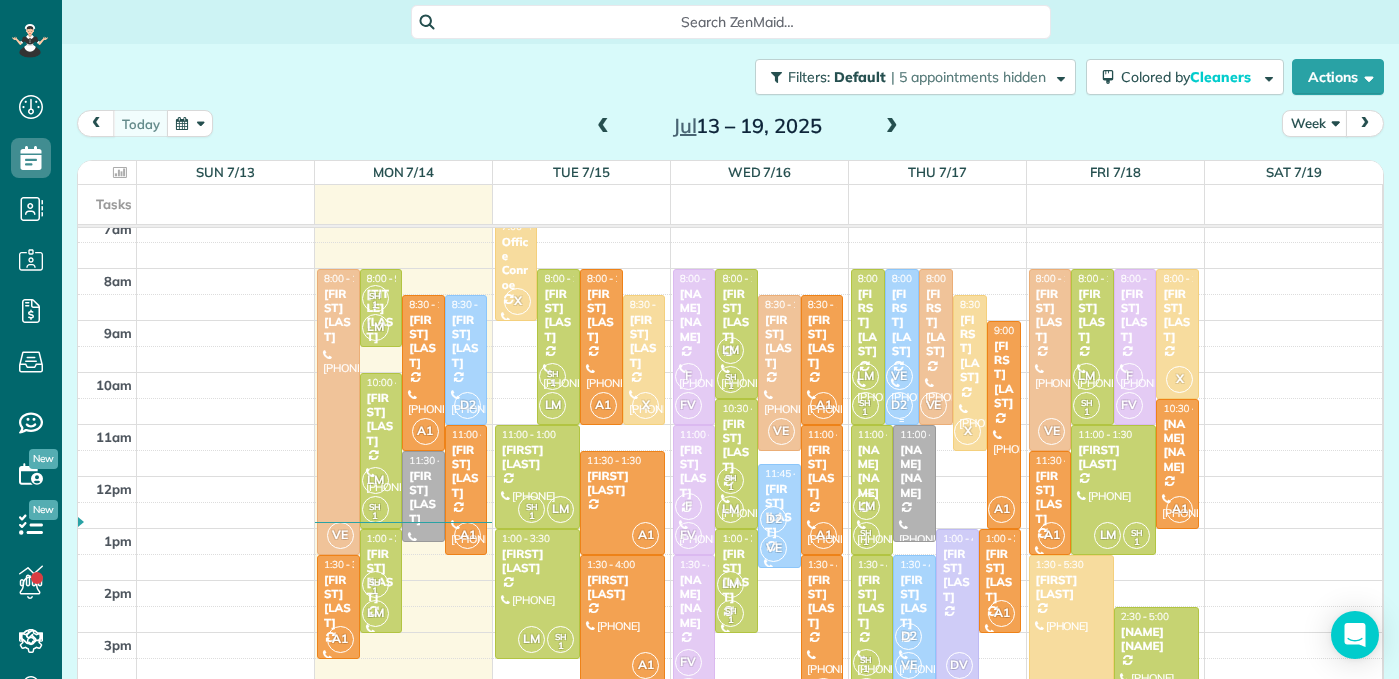 click on "VE D2" at bounding box center (899, 391) 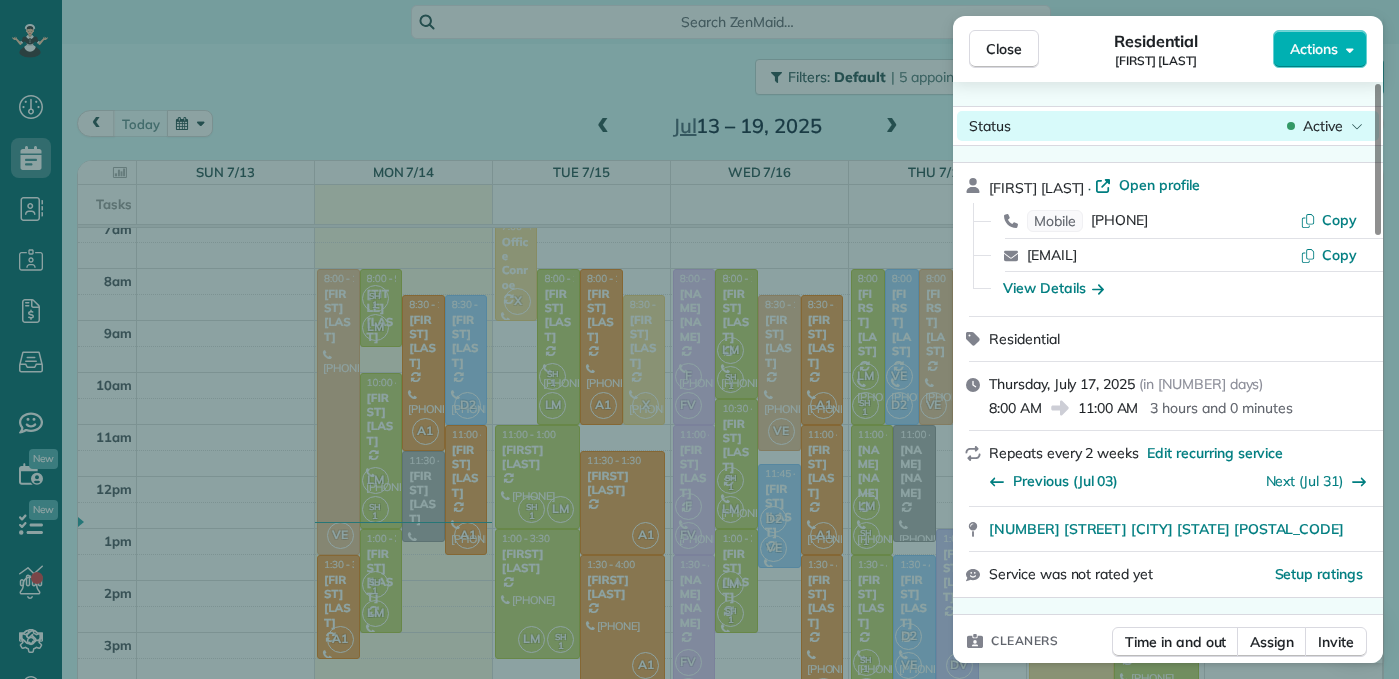 click on "Active" at bounding box center [1323, 126] 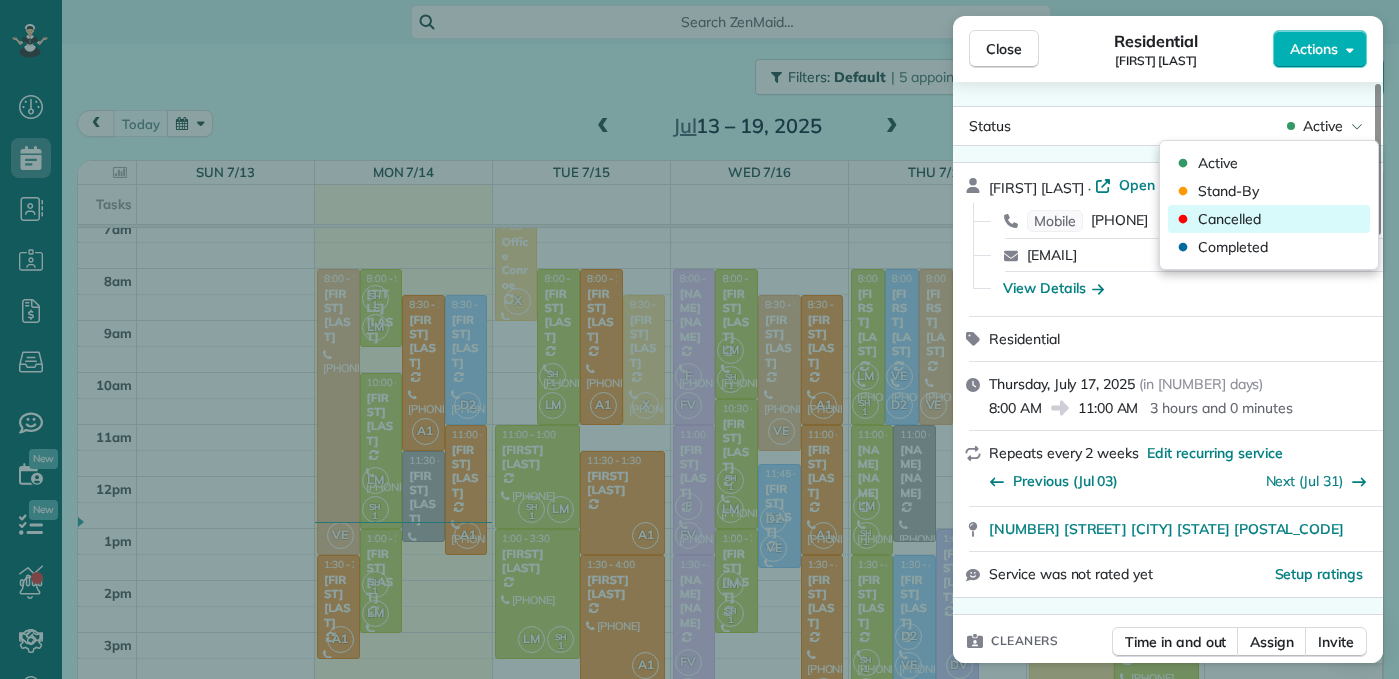 click on "Cancelled" at bounding box center (1269, 219) 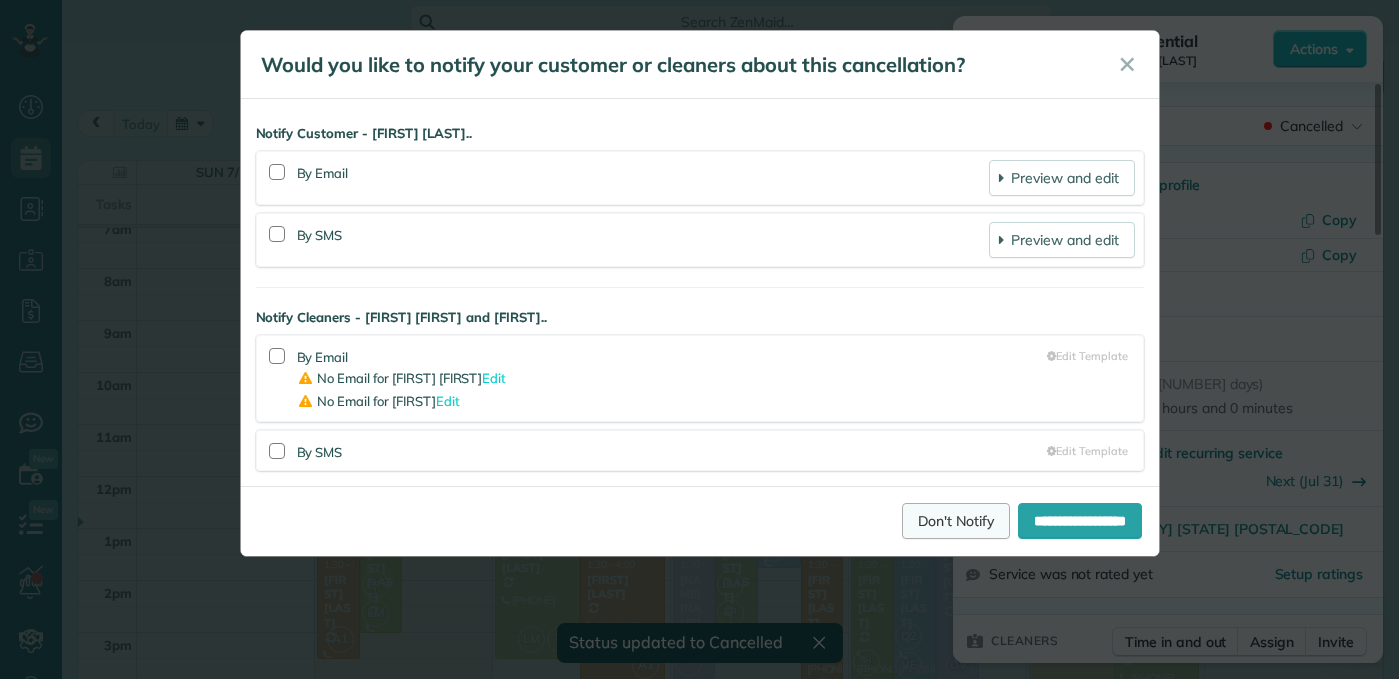 click on "Don't Notify" at bounding box center [956, 521] 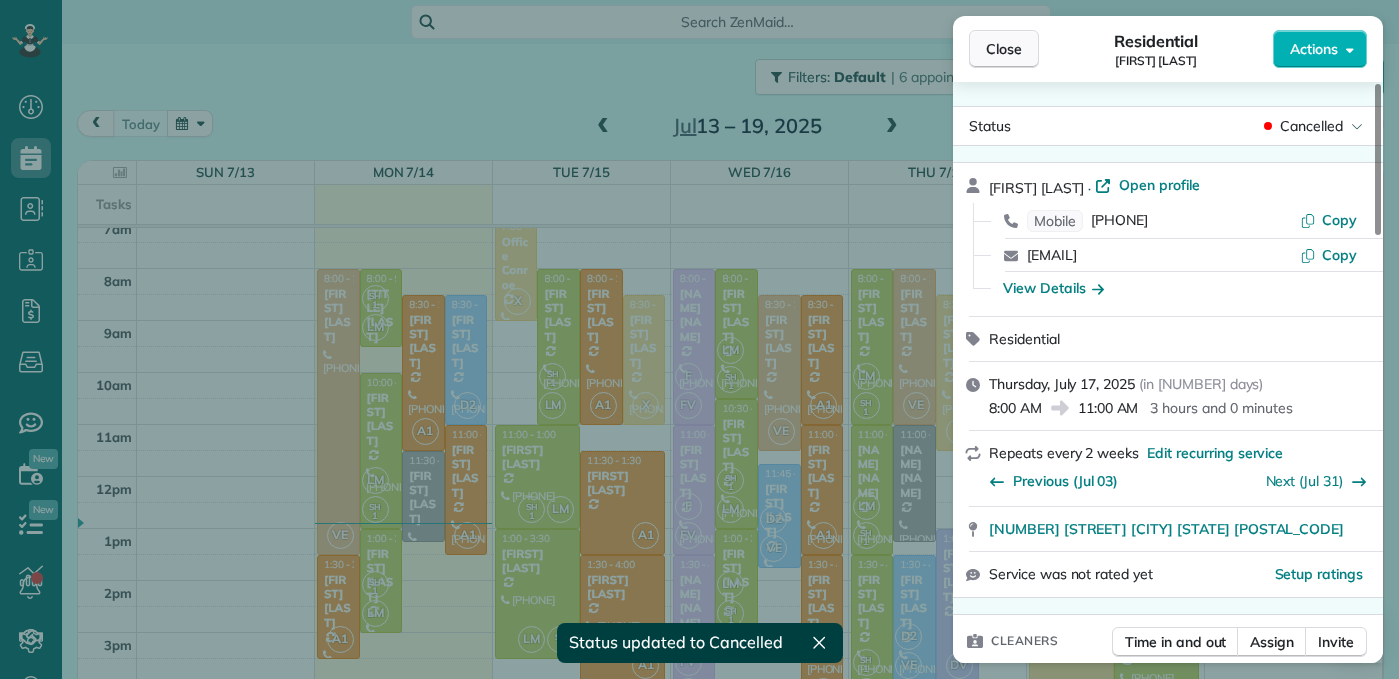 click on "Close" at bounding box center [1004, 49] 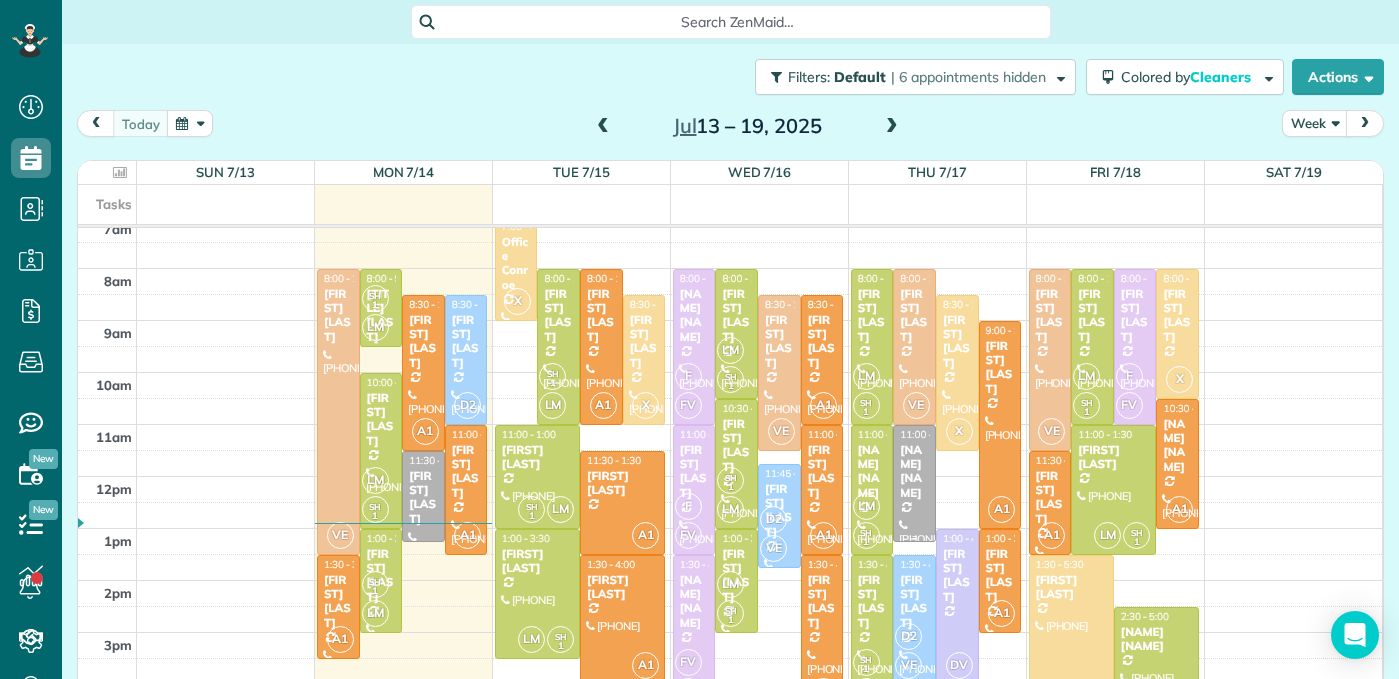 click on "[FIRST] [LAST]" at bounding box center (914, 472) 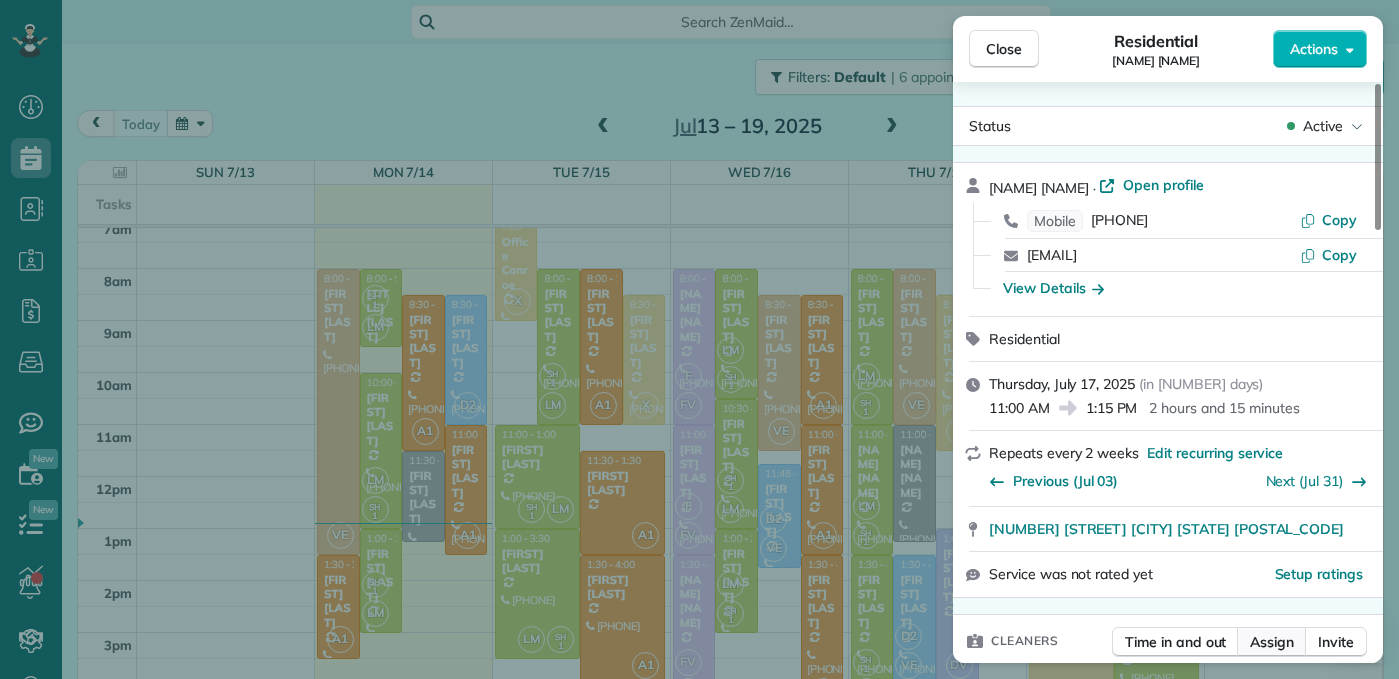click on "Assign" at bounding box center (1272, 642) 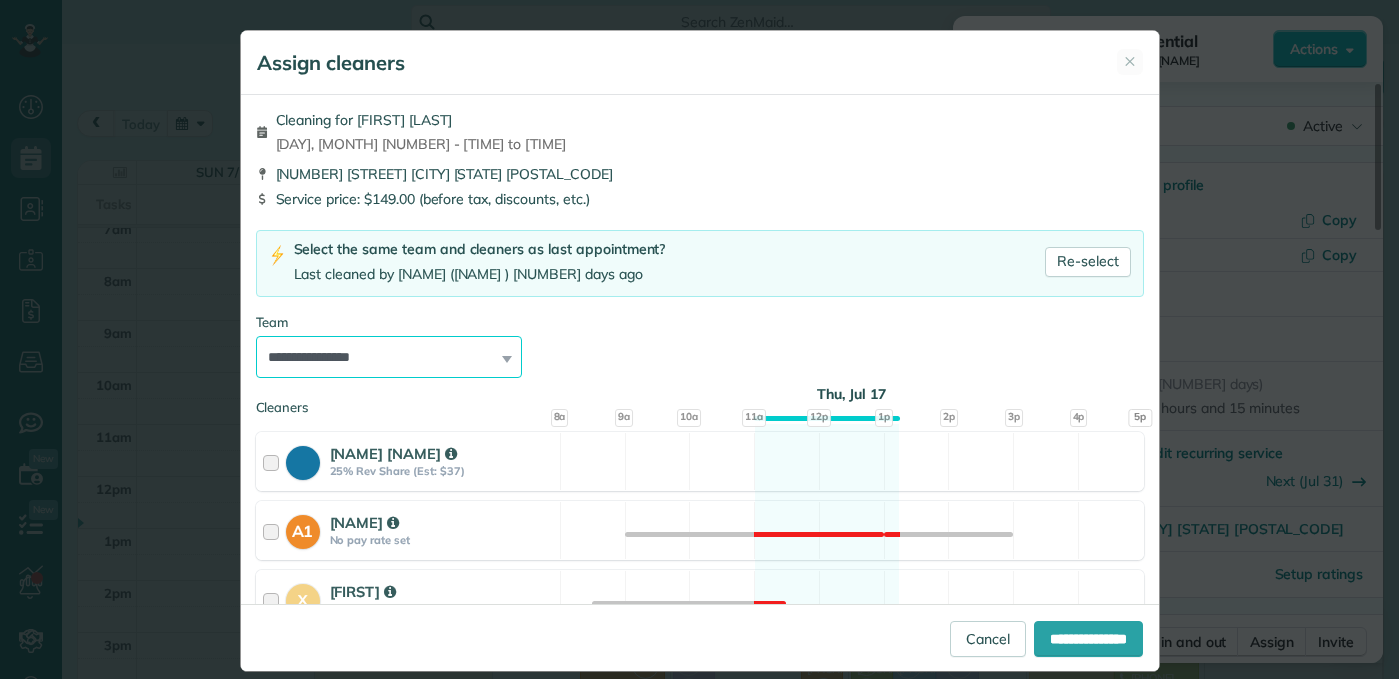 click on "**********" at bounding box center (389, 357) 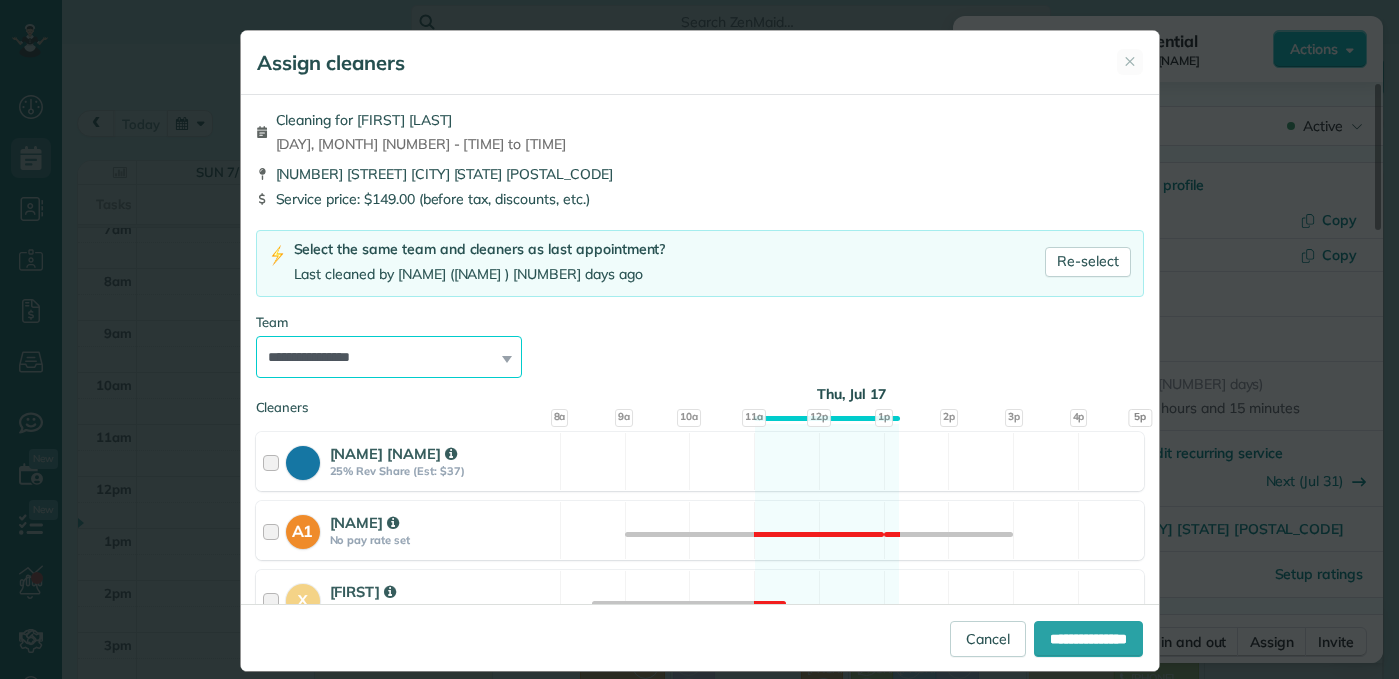 select on "*****" 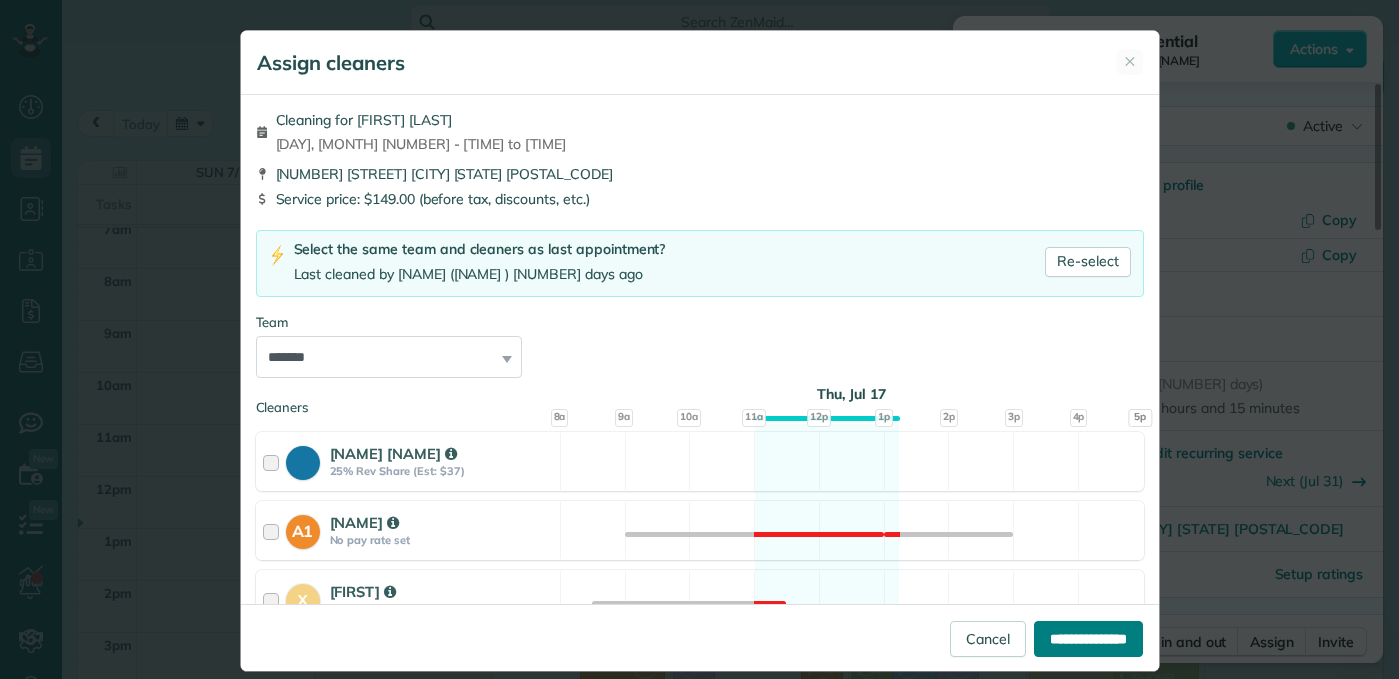 click on "**********" at bounding box center [1088, 639] 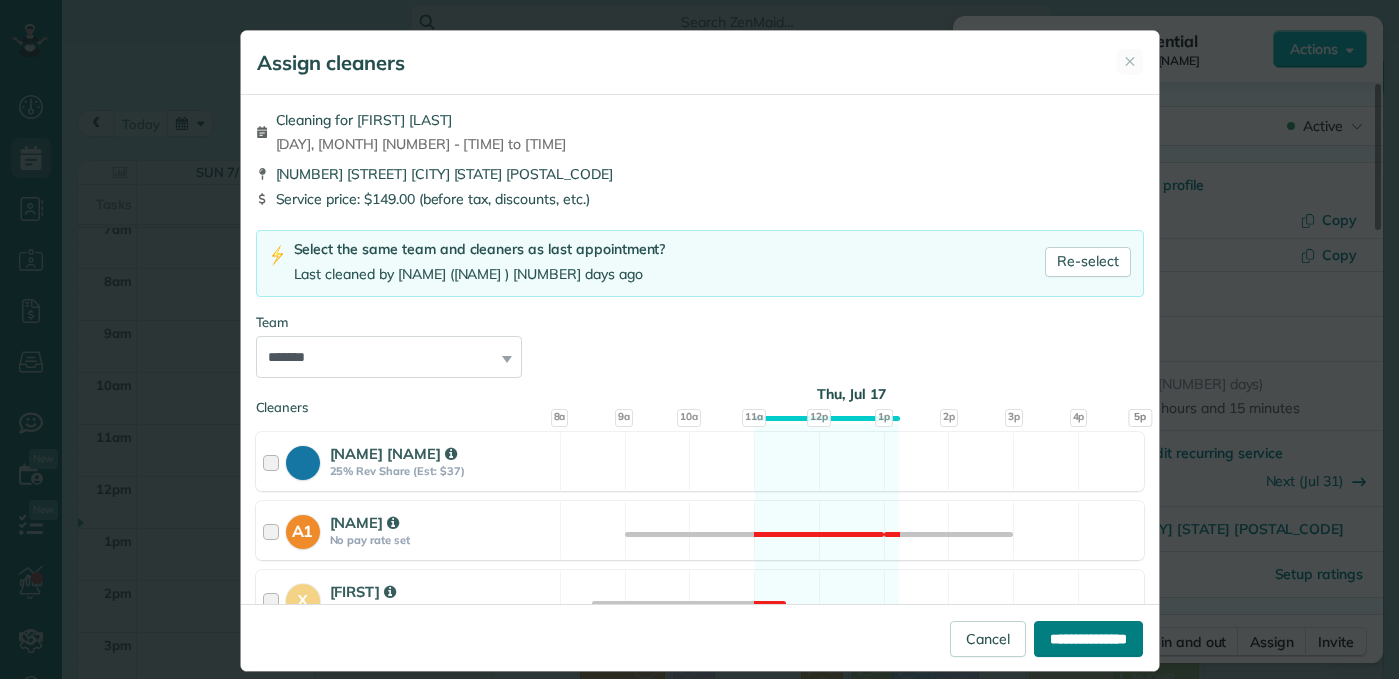 type on "**********" 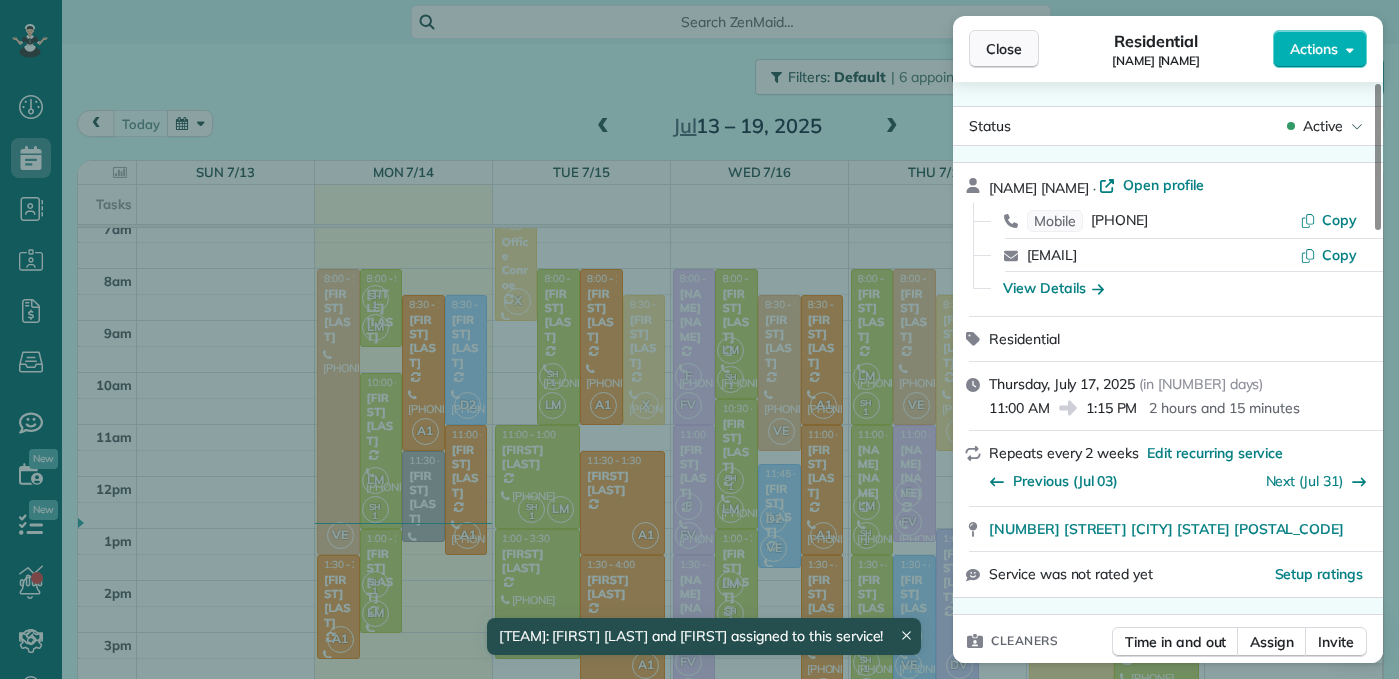 click on "Close" at bounding box center (1004, 49) 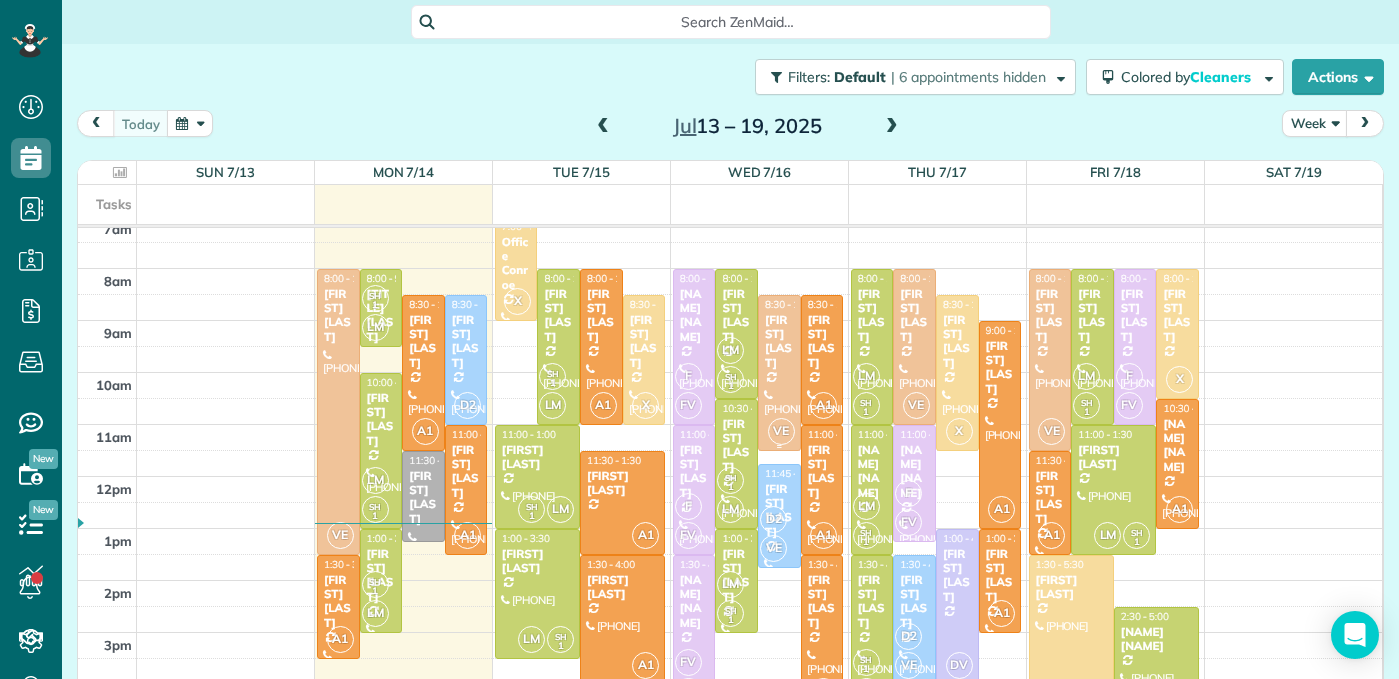 click on "VE" at bounding box center [781, 431] 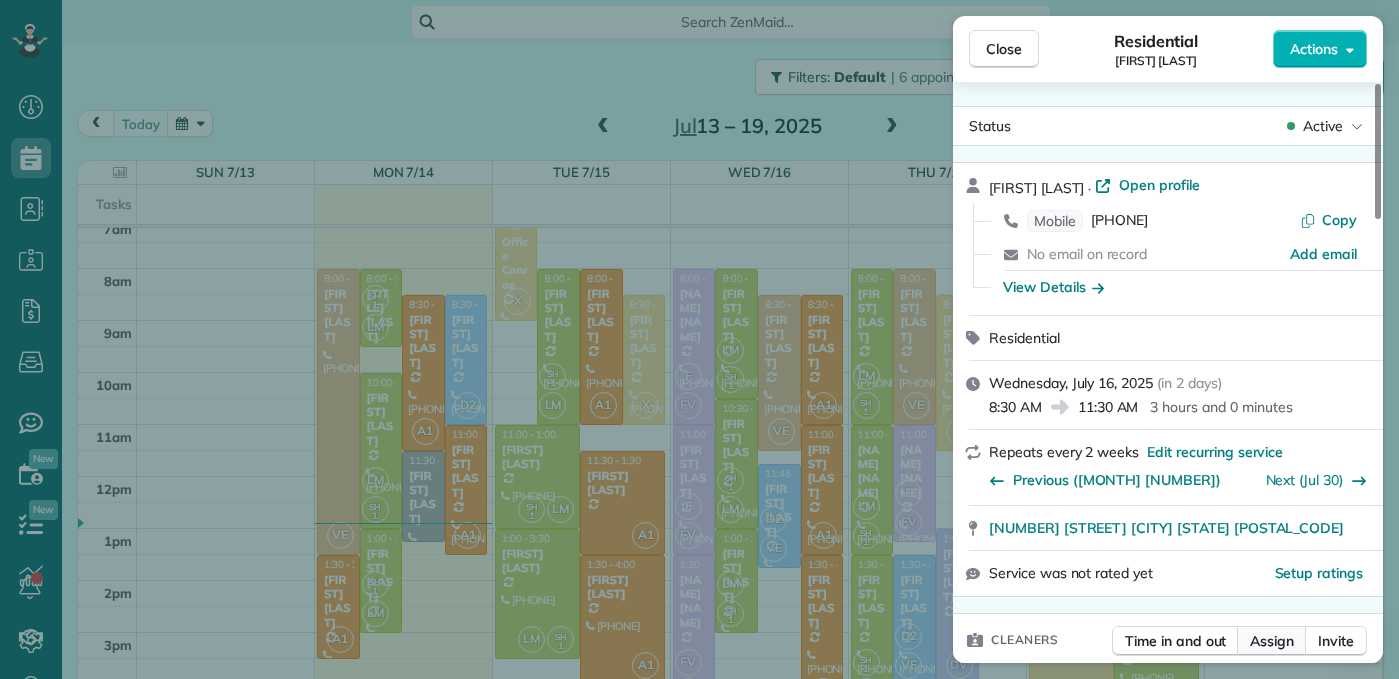 click on "Assign" at bounding box center [1272, 641] 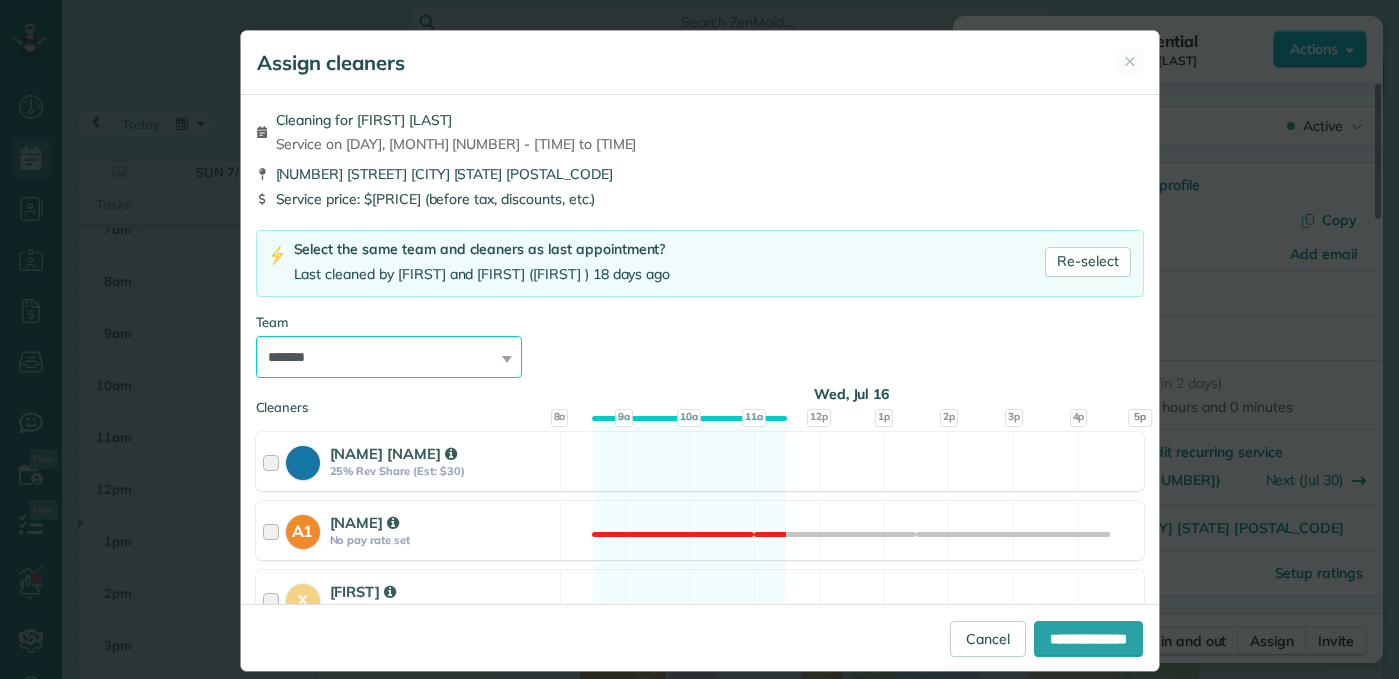 click on "**********" at bounding box center [389, 357] 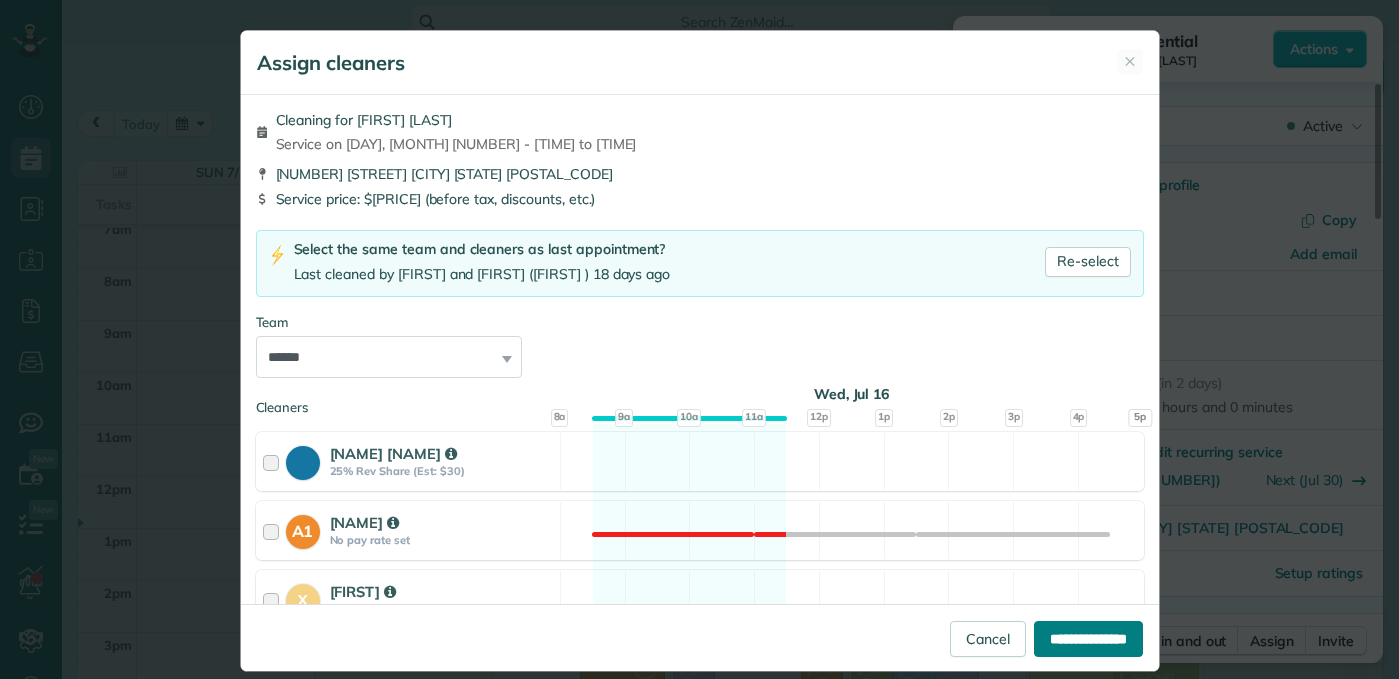 click on "**********" at bounding box center [1088, 639] 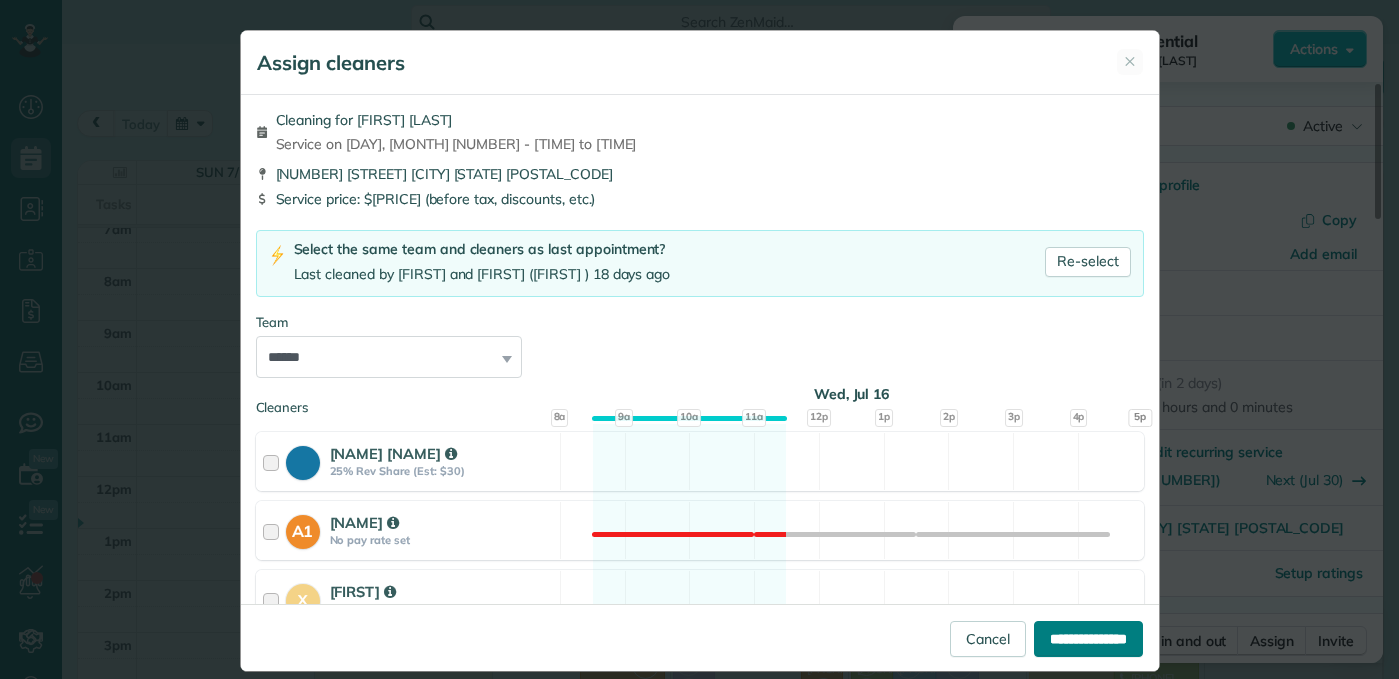 type on "**********" 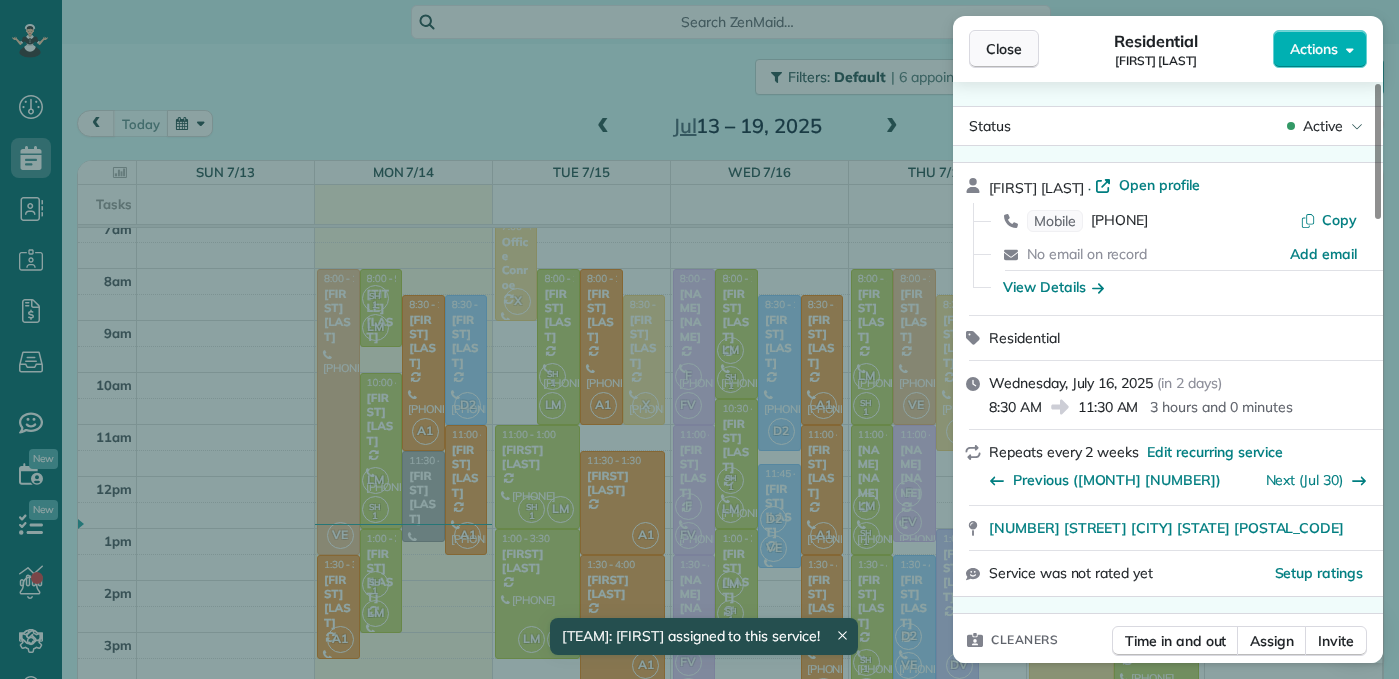click on "Close" at bounding box center [1004, 49] 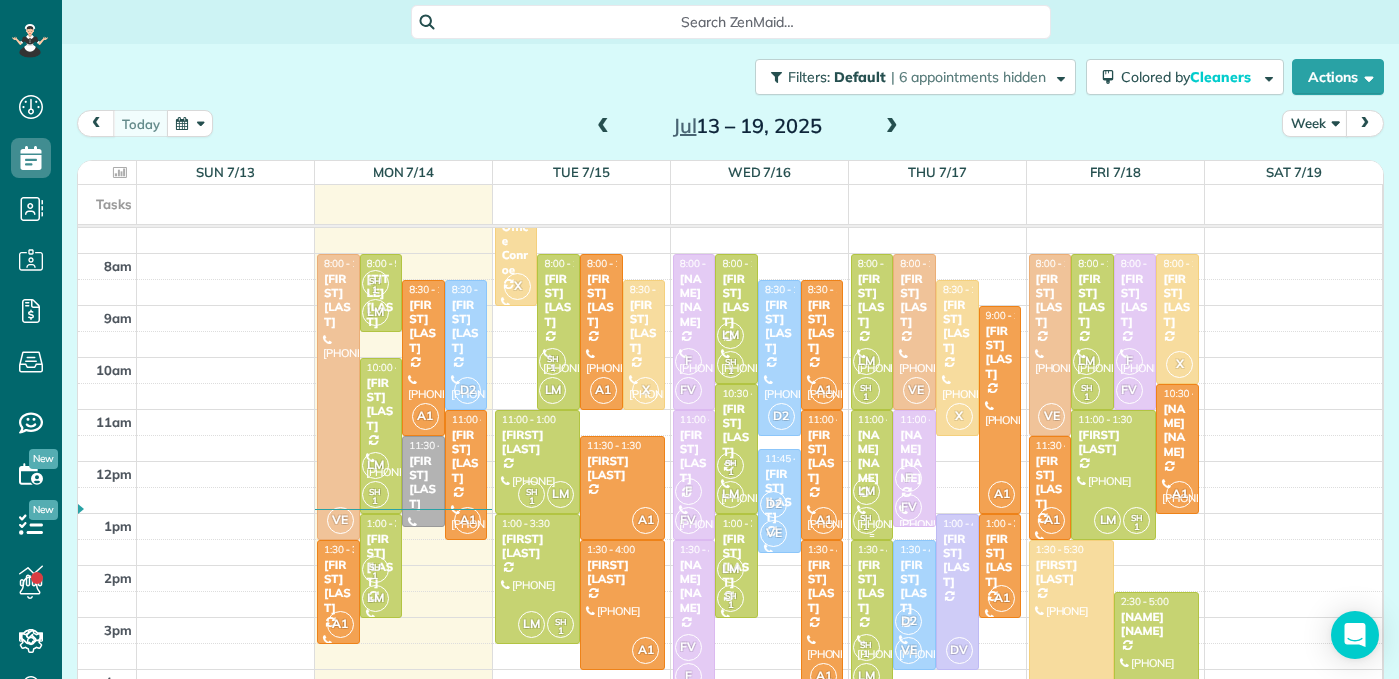 scroll, scrollTop: 225, scrollLeft: 0, axis: vertical 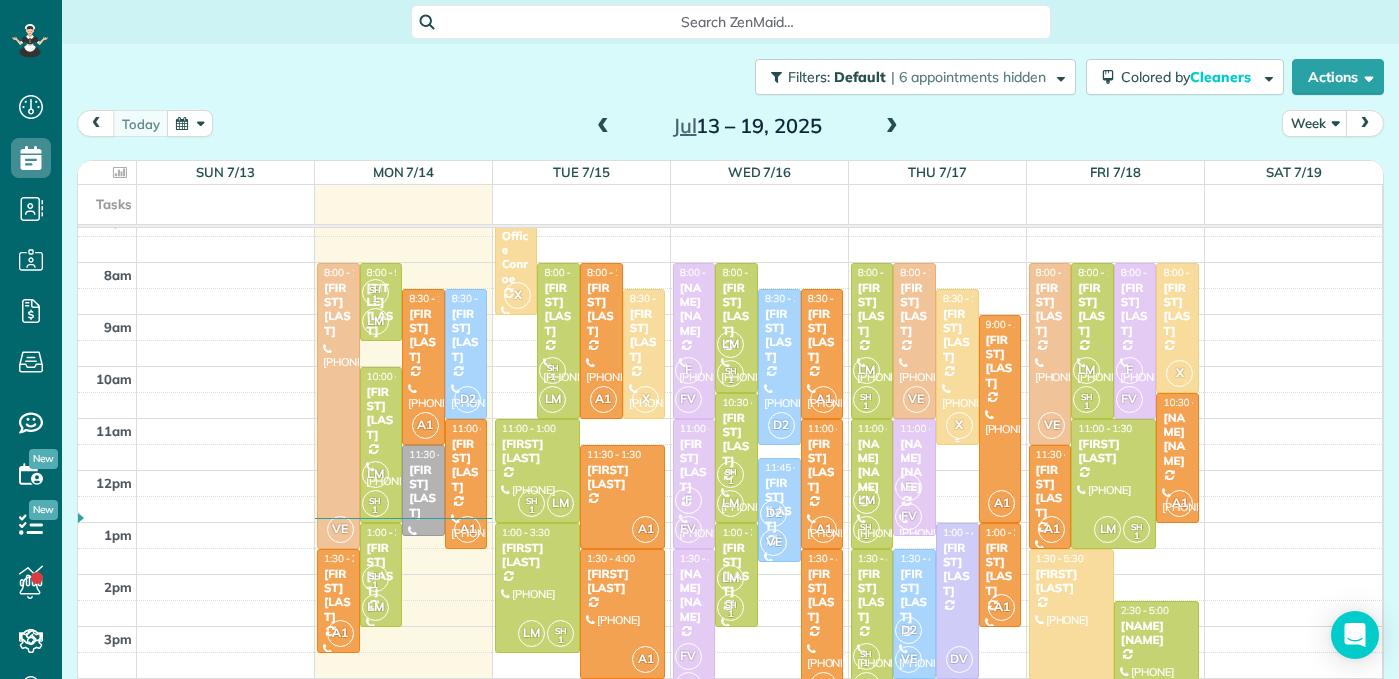 click at bounding box center (957, 367) 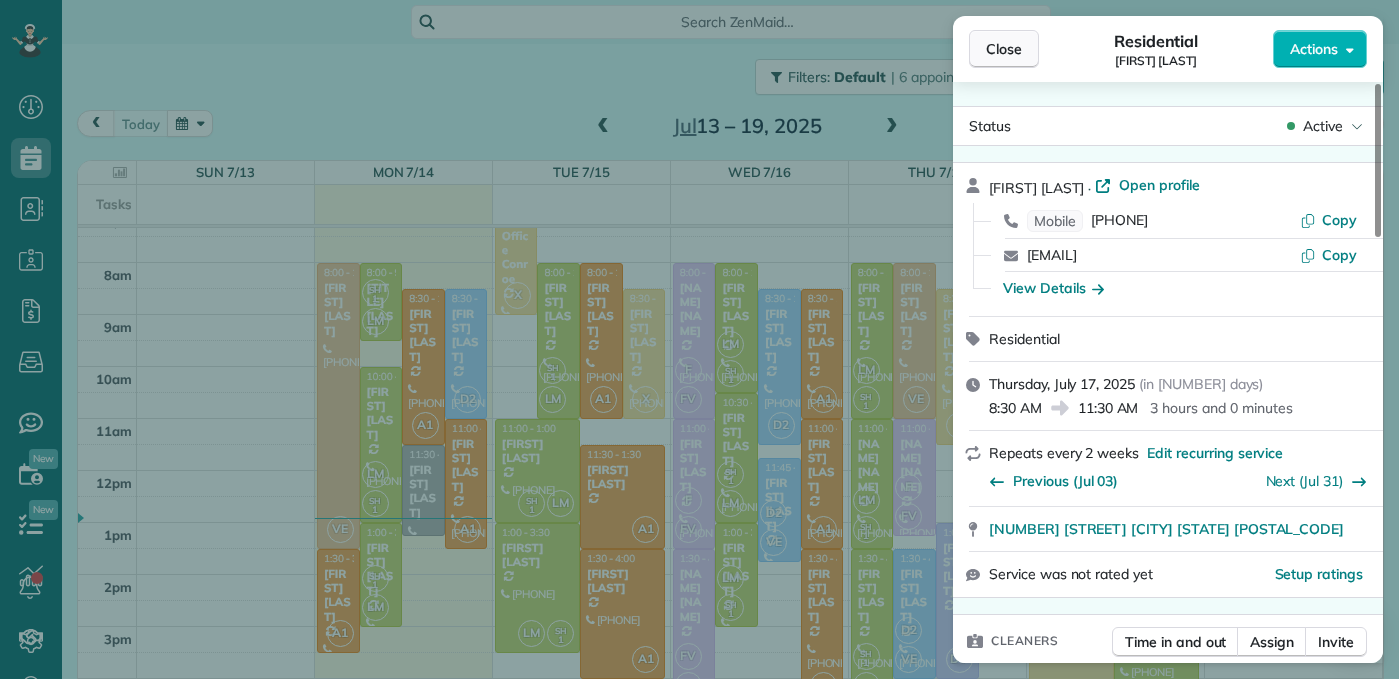click on "Close" at bounding box center [1004, 49] 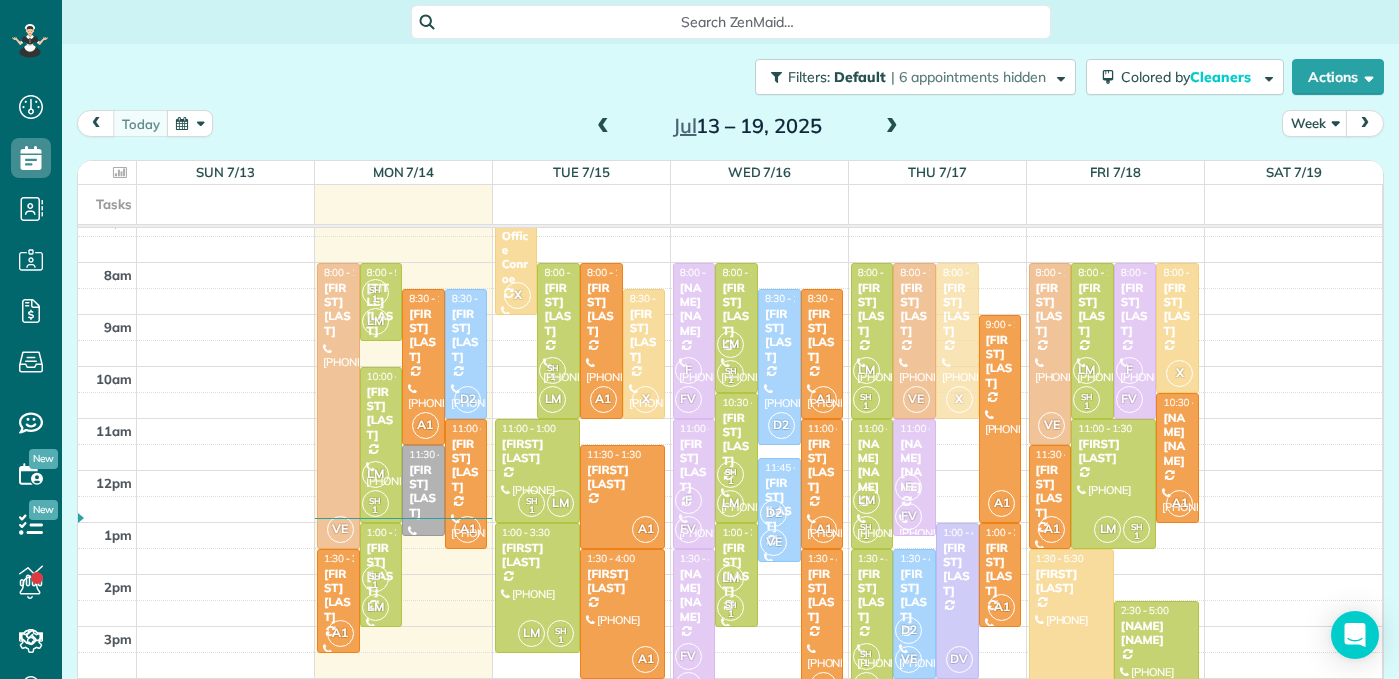 drag, startPoint x: 959, startPoint y: 366, endPoint x: 954, endPoint y: 345, distance: 21.587032 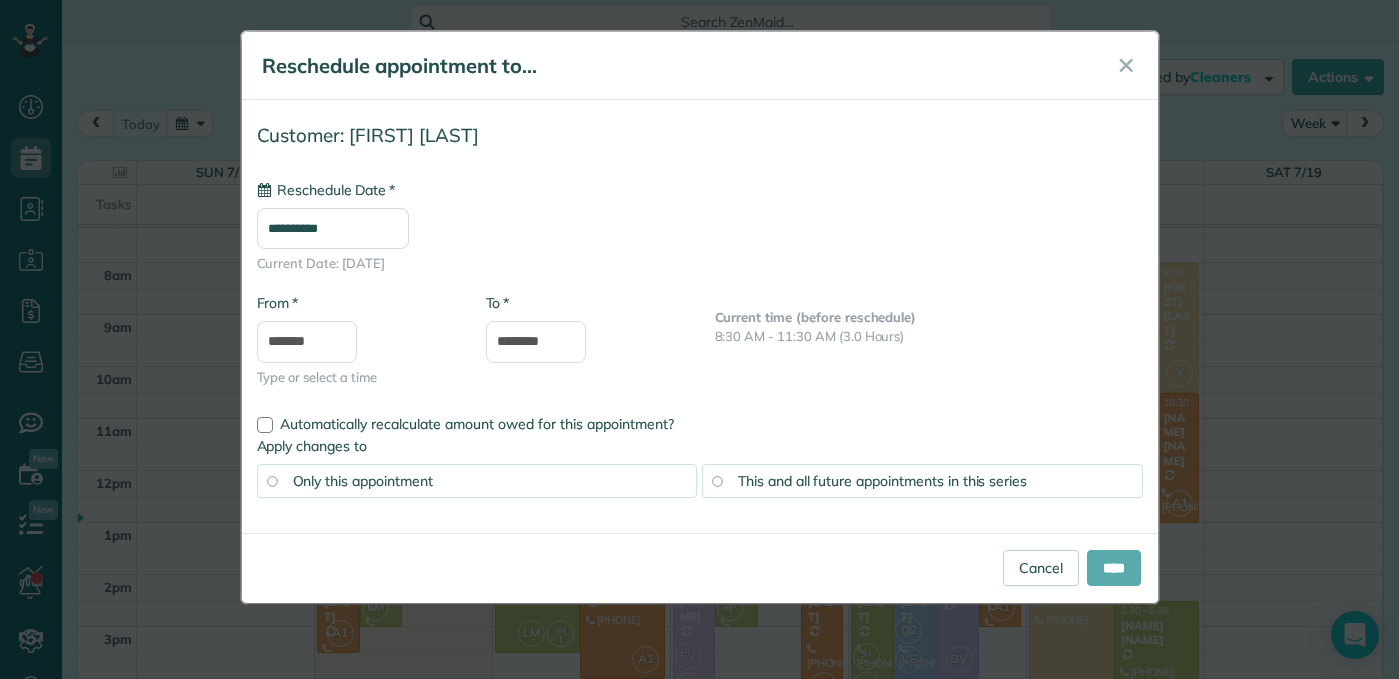 type on "**********" 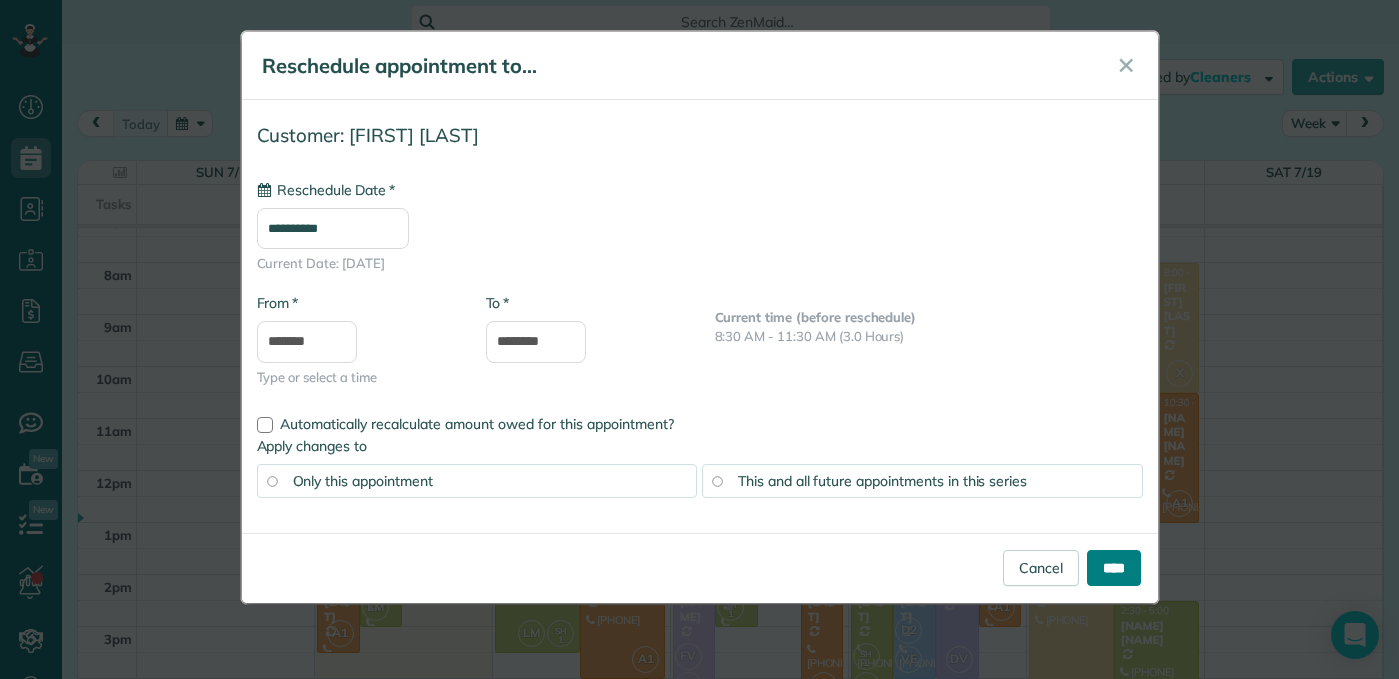 click on "****" at bounding box center (1114, 568) 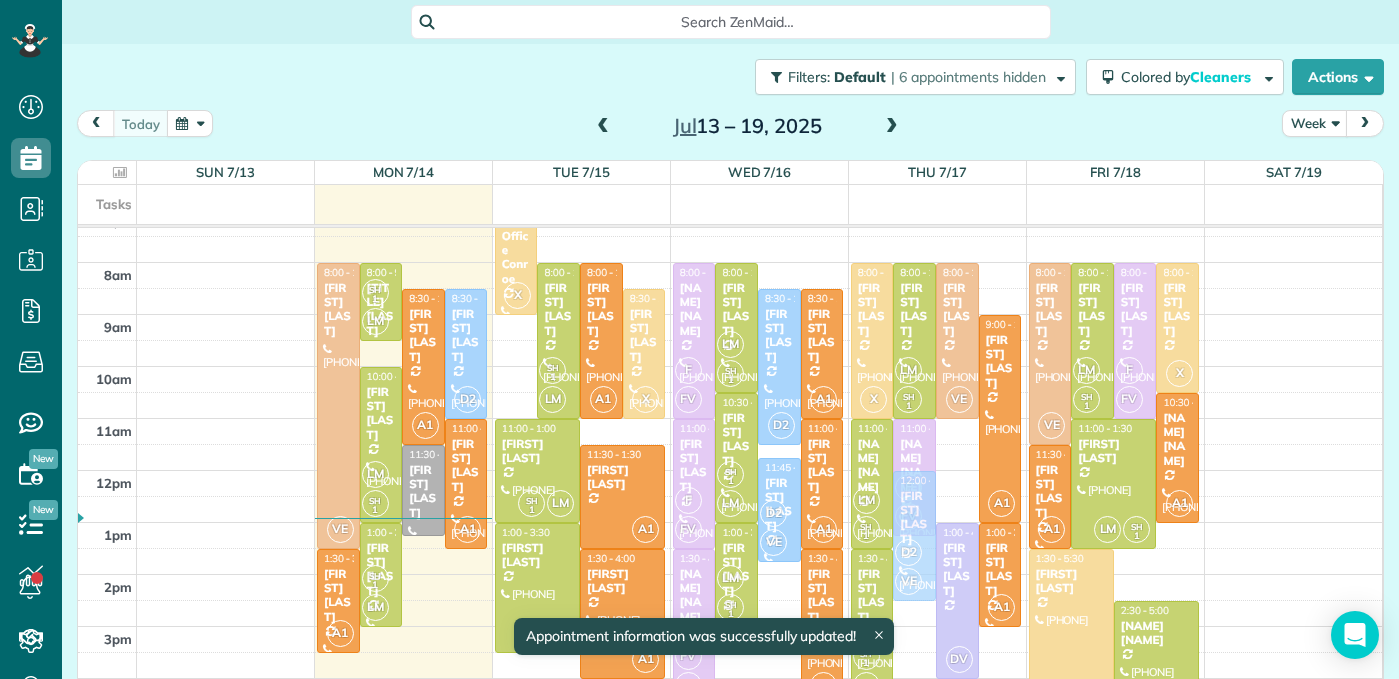 drag, startPoint x: 915, startPoint y: 583, endPoint x: 916, endPoint y: 503, distance: 80.00625 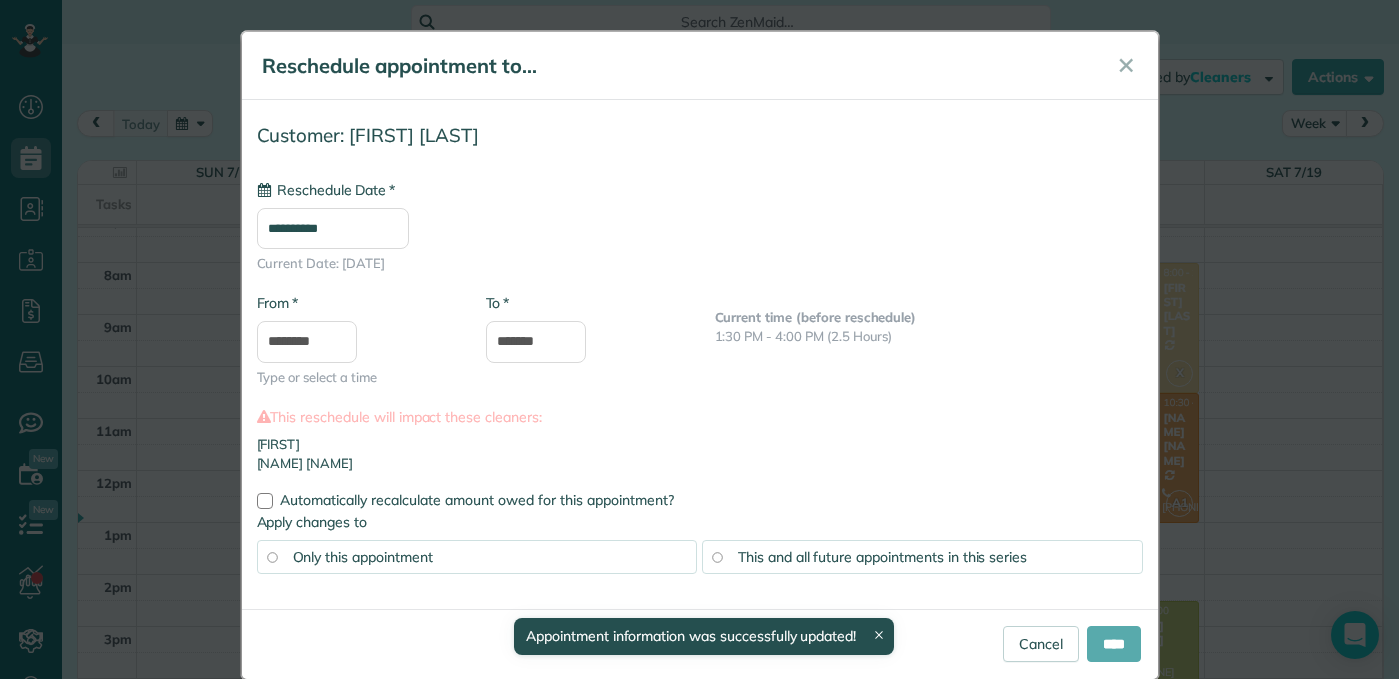 type on "**********" 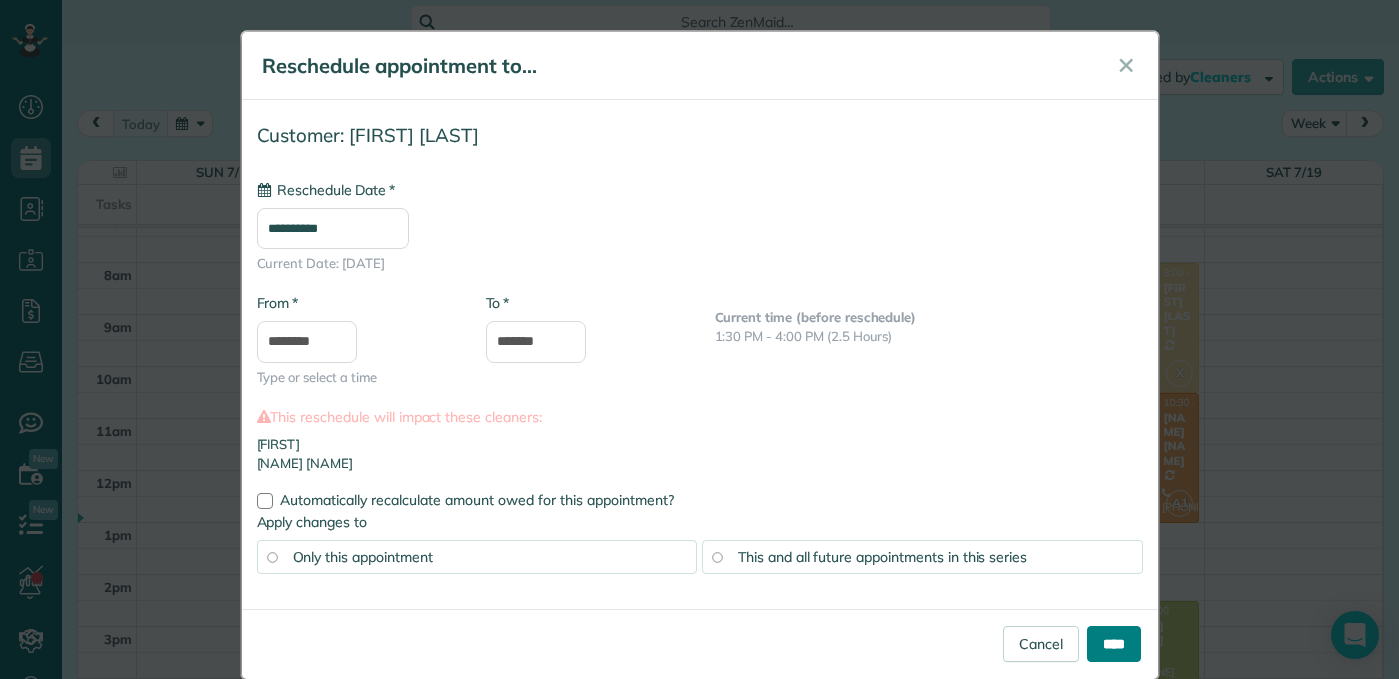 click on "****" at bounding box center [1114, 644] 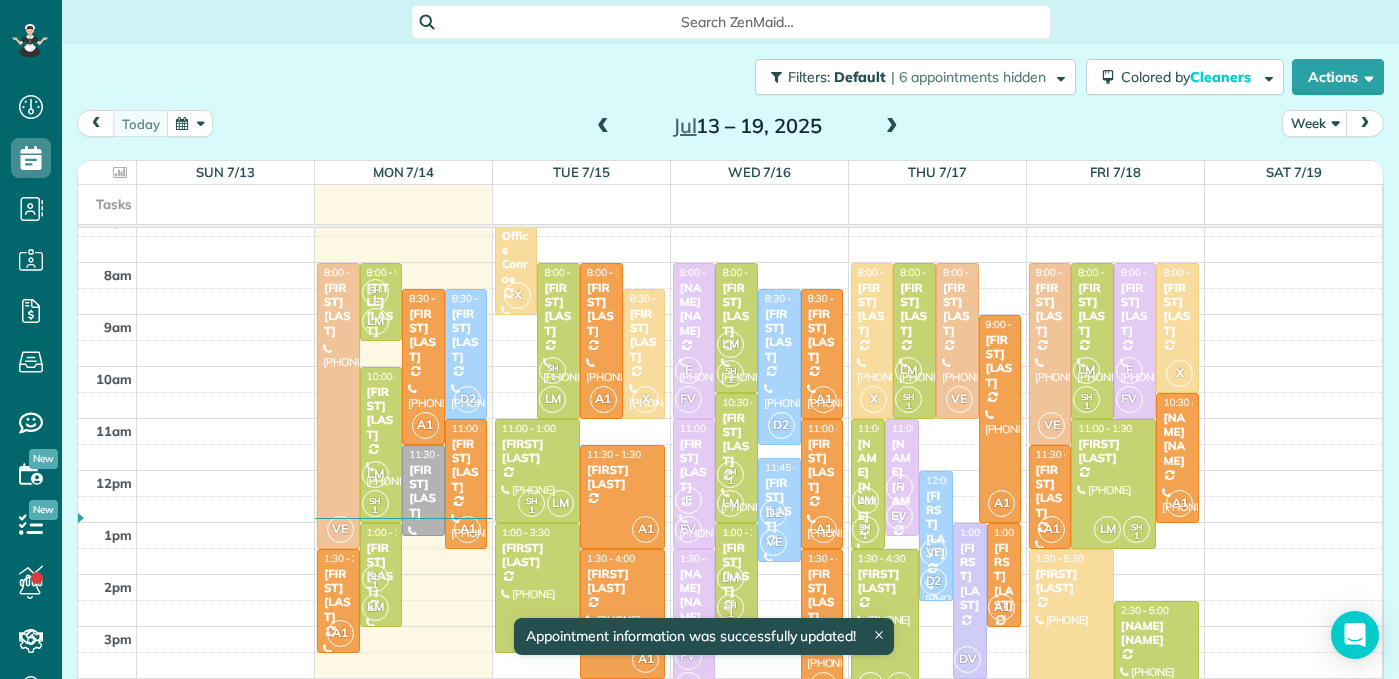 click on "VE" at bounding box center (933, 552) 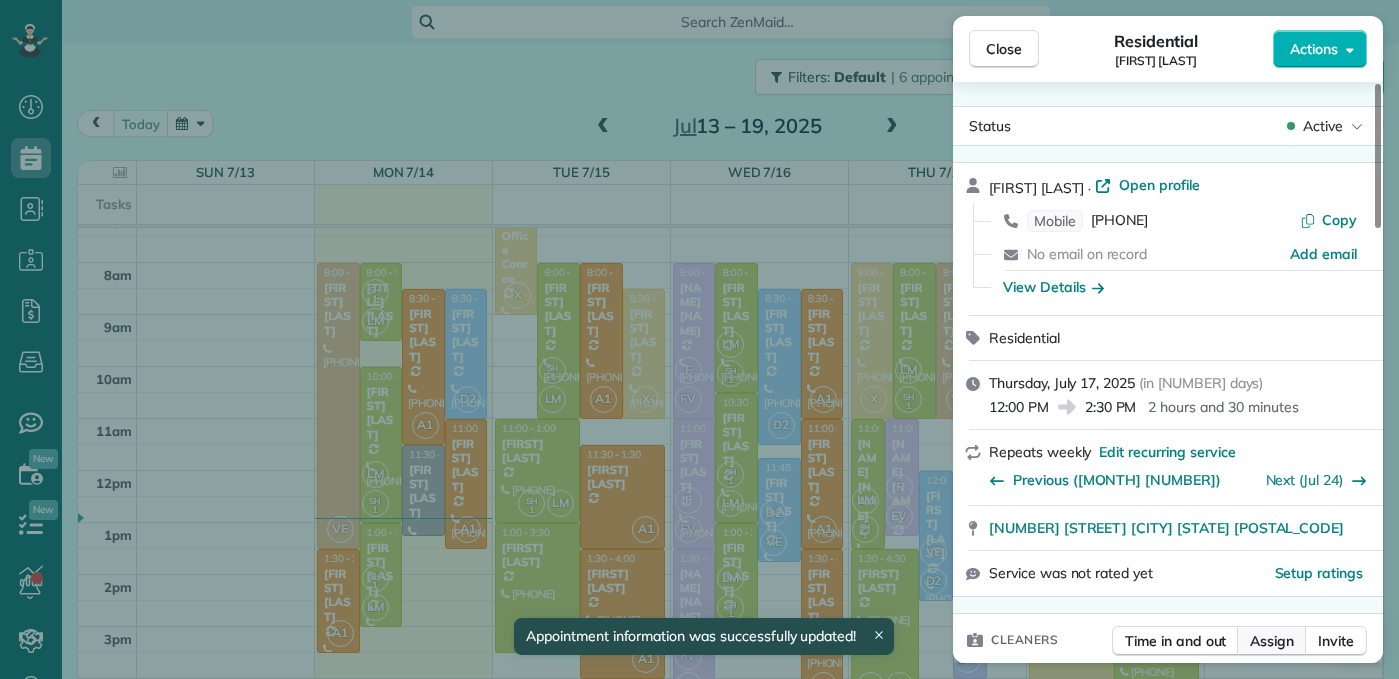 click on "Assign" at bounding box center [1272, 641] 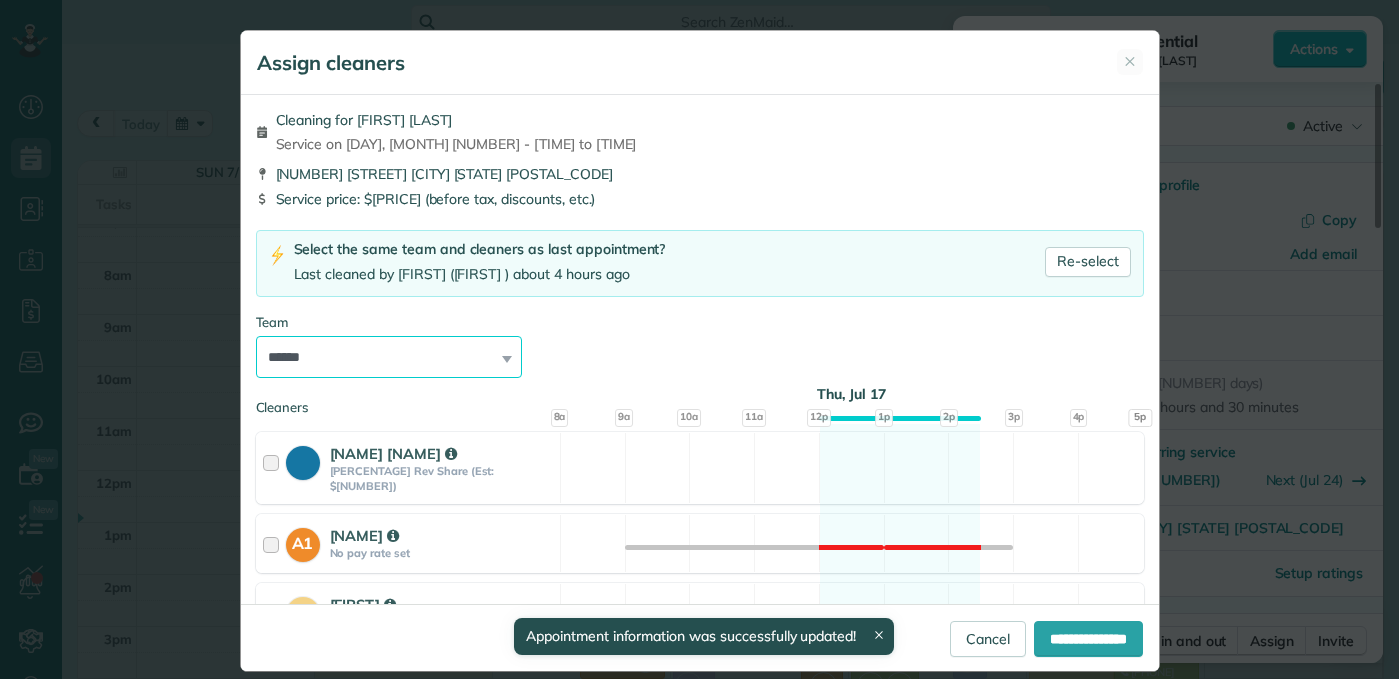 click on "**********" at bounding box center (389, 357) 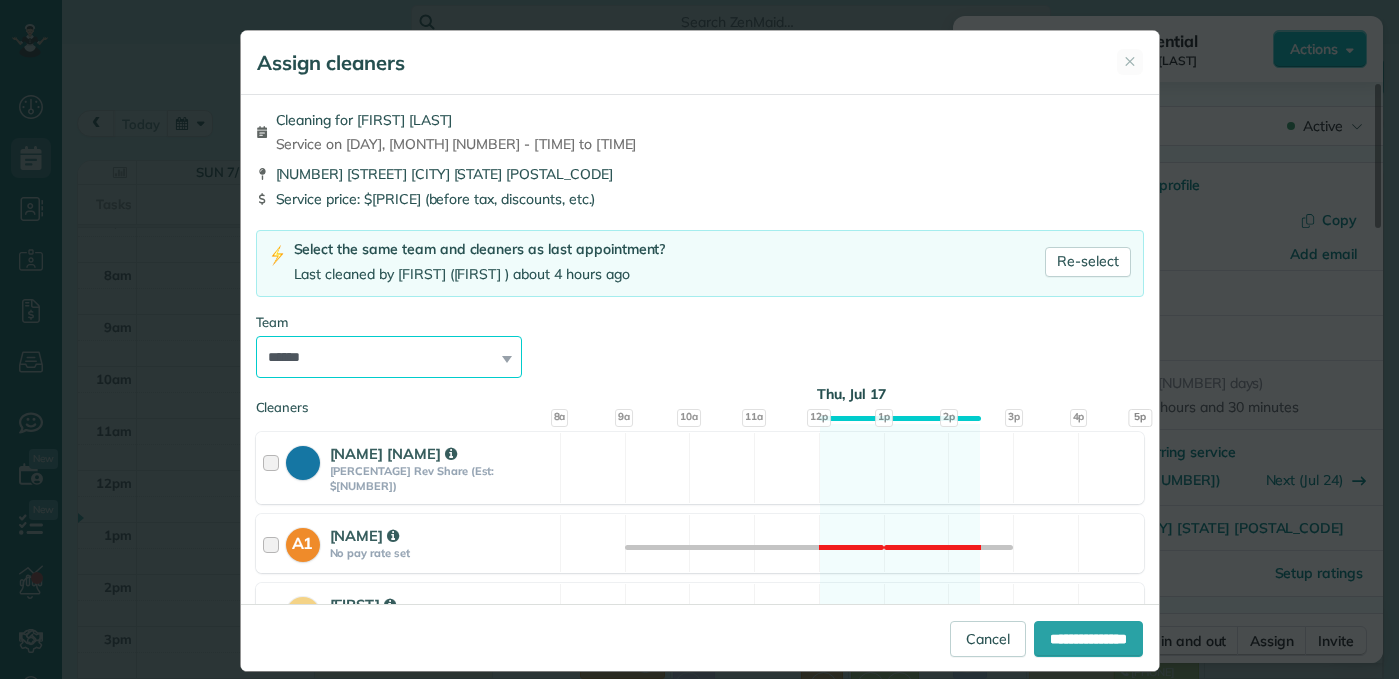 select on "*****" 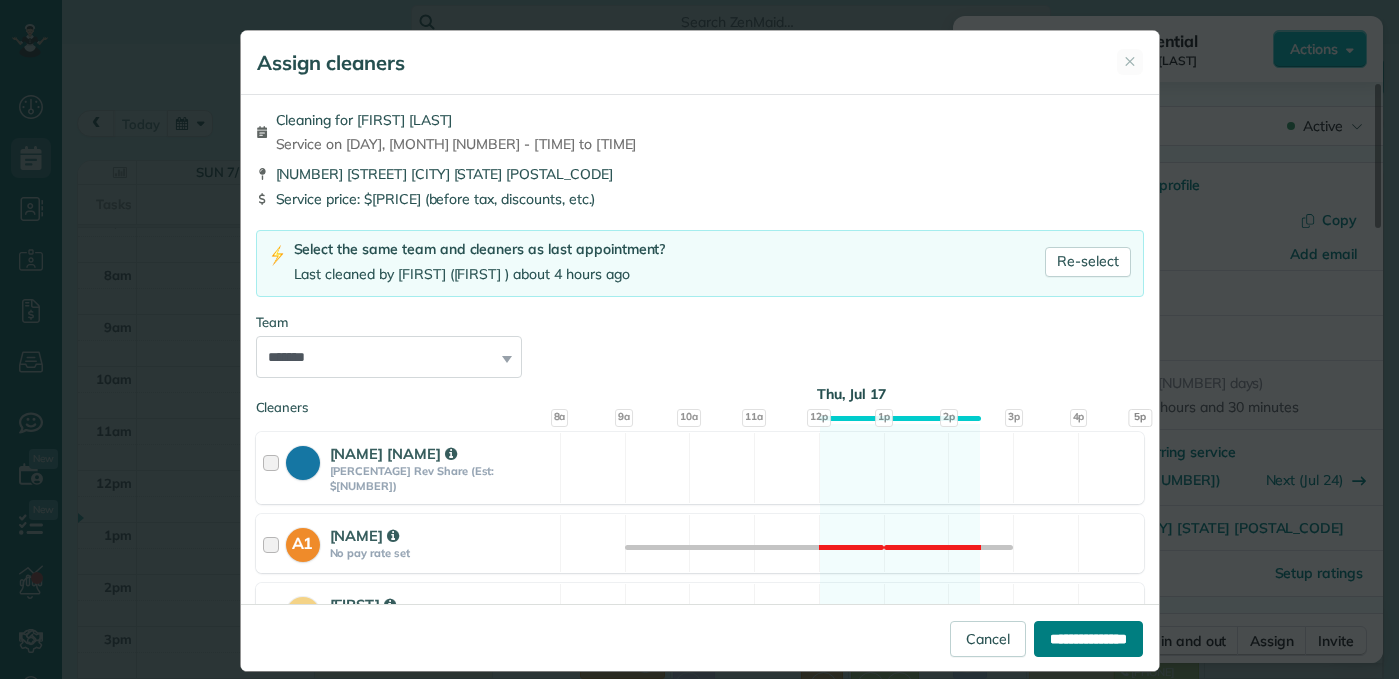 click on "**********" at bounding box center [1088, 639] 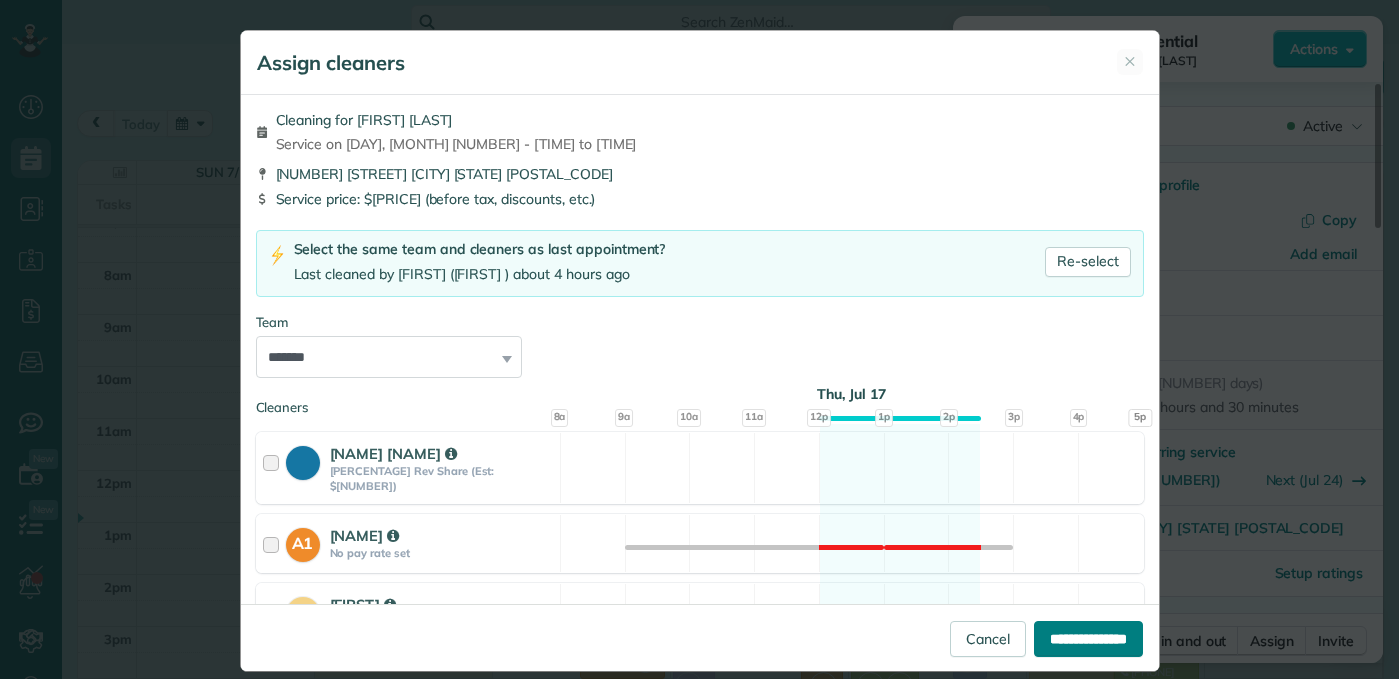 type on "**********" 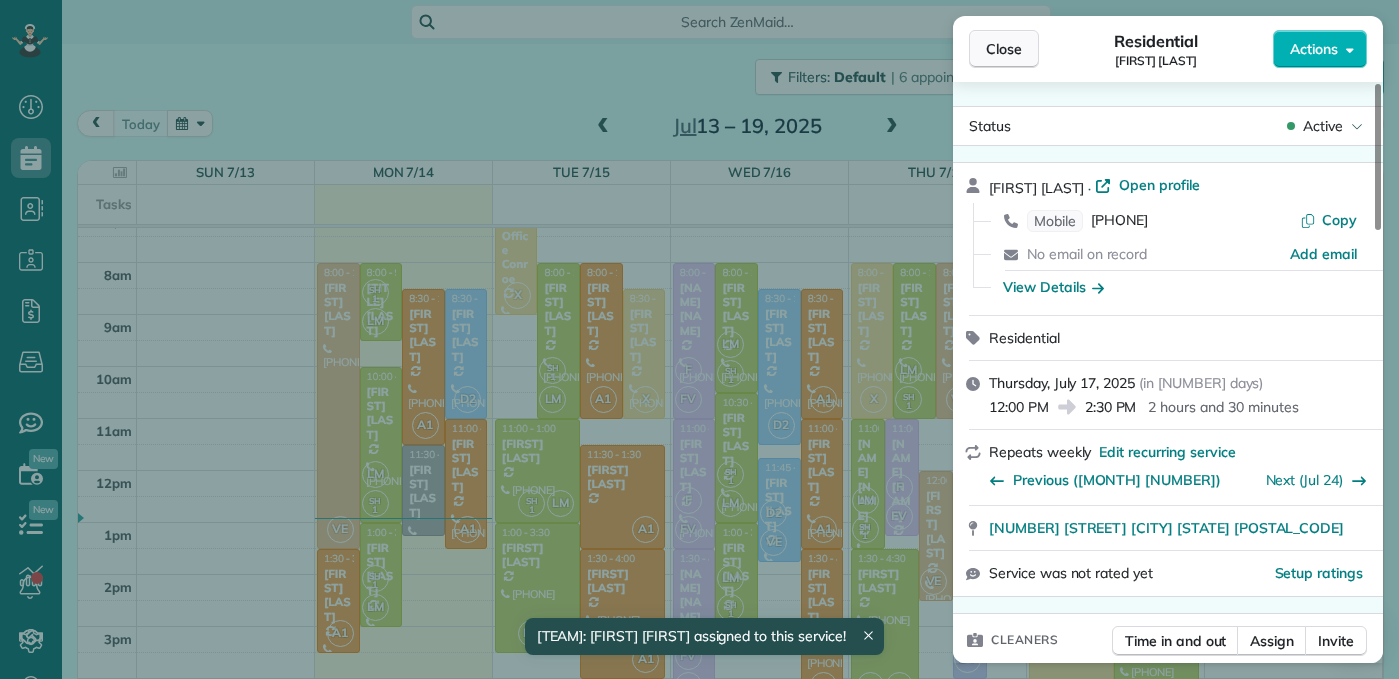 click on "Close" at bounding box center [1004, 49] 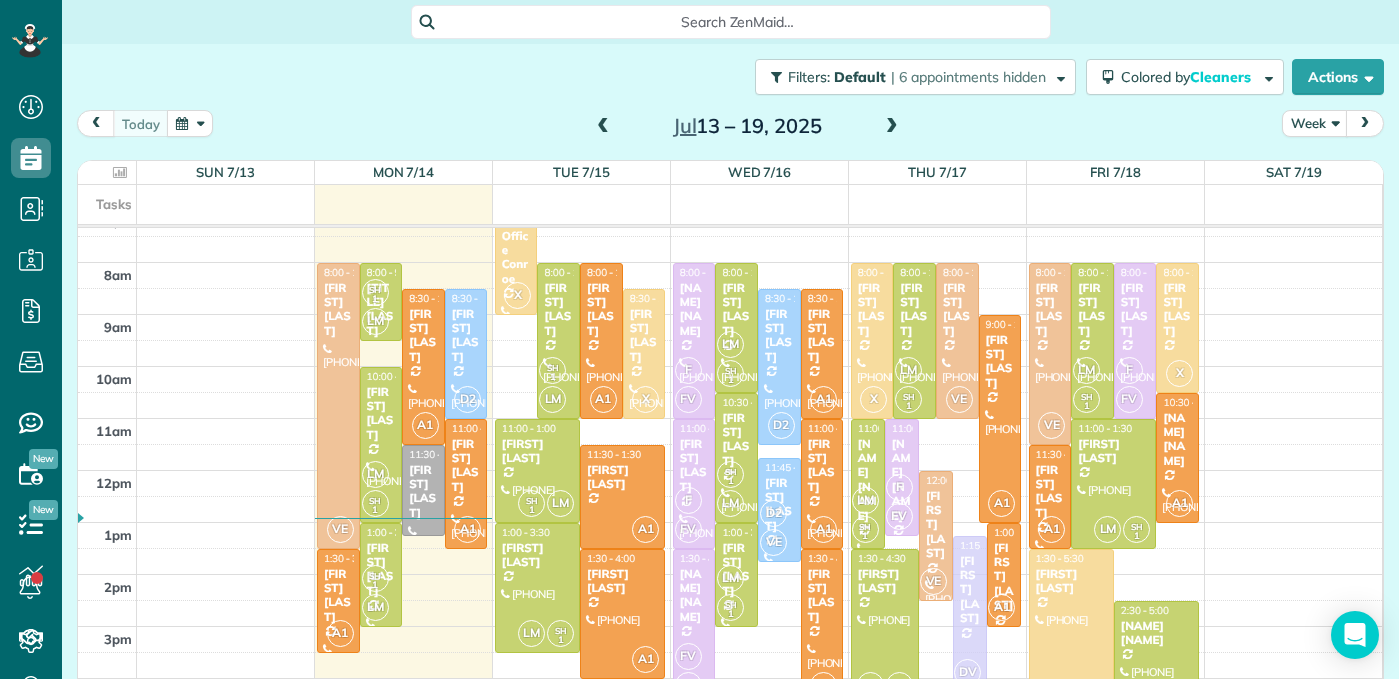 drag, startPoint x: 962, startPoint y: 546, endPoint x: 962, endPoint y: 564, distance: 18 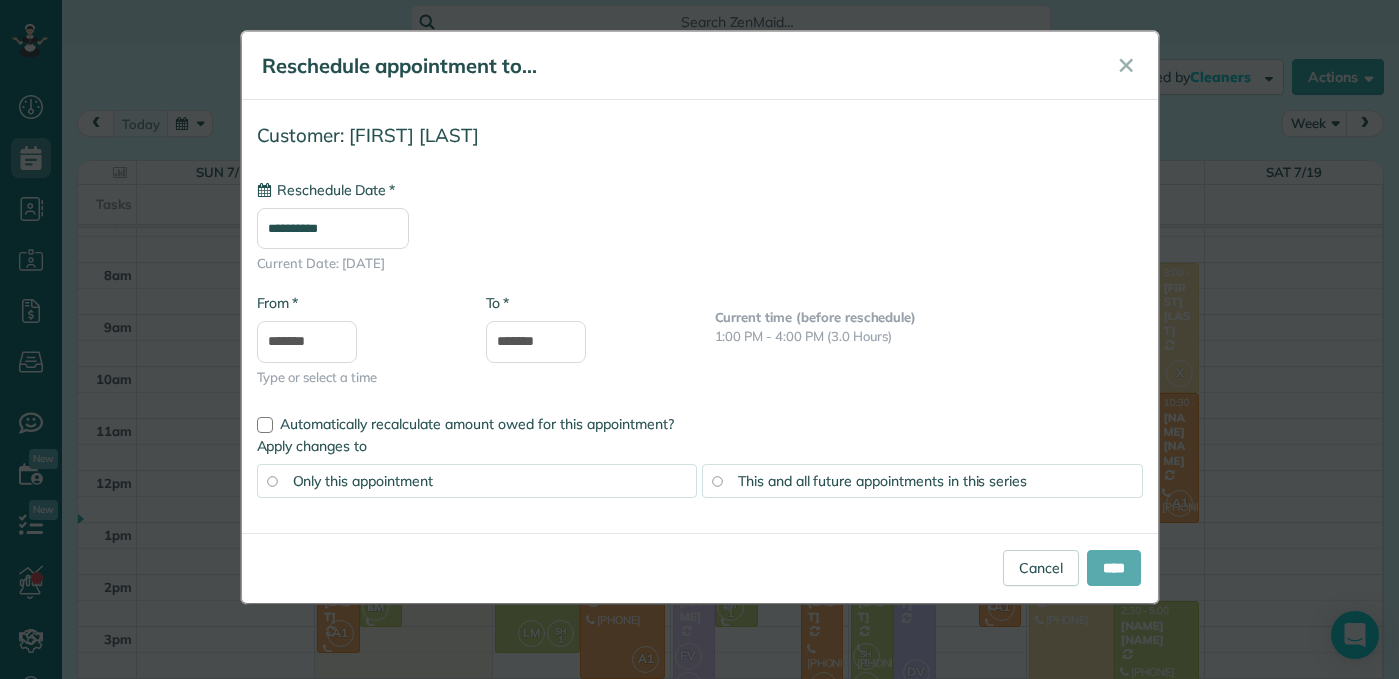 type on "**********" 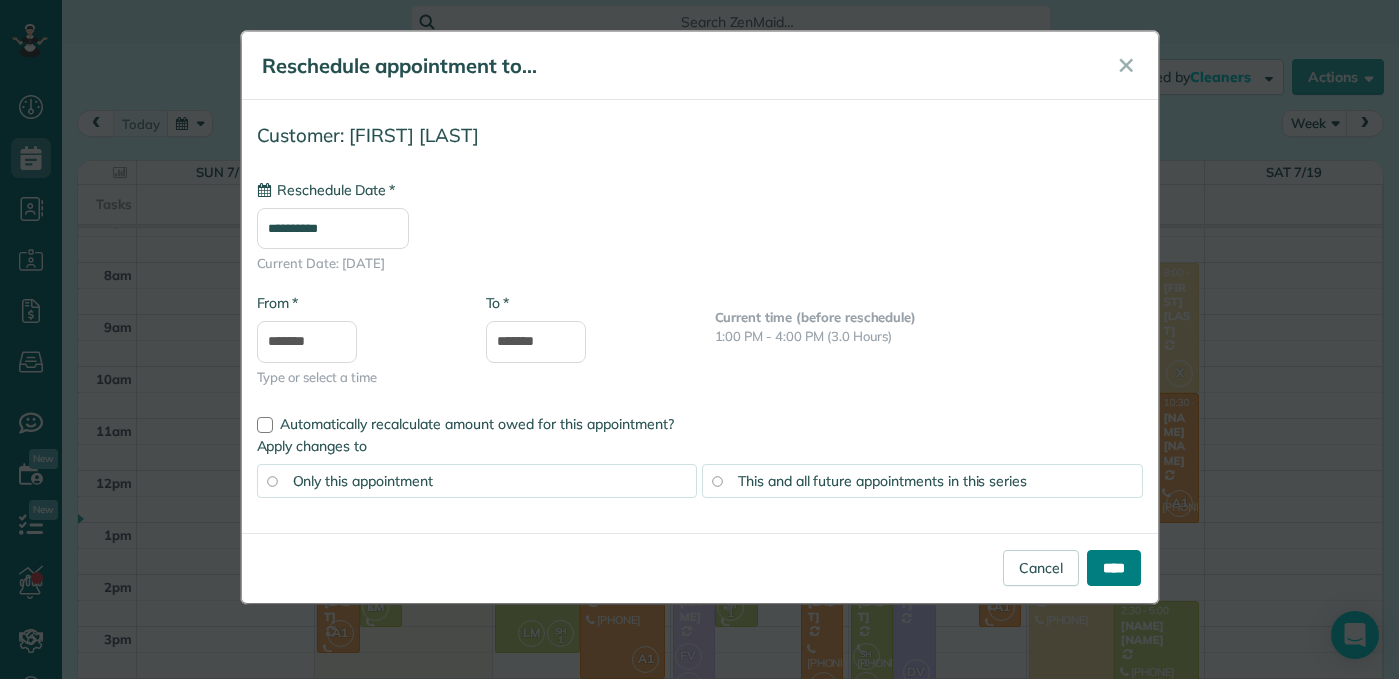 click on "****" at bounding box center [1114, 568] 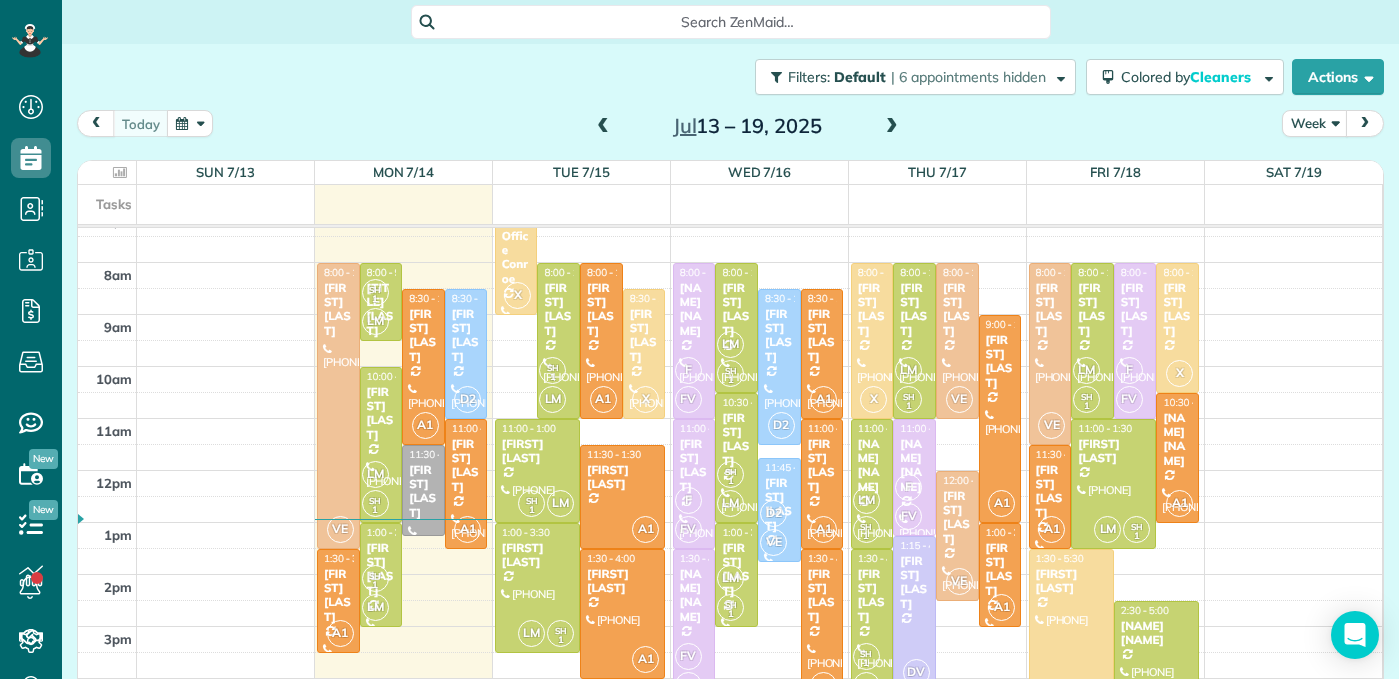 click at bounding box center (1071, 653) 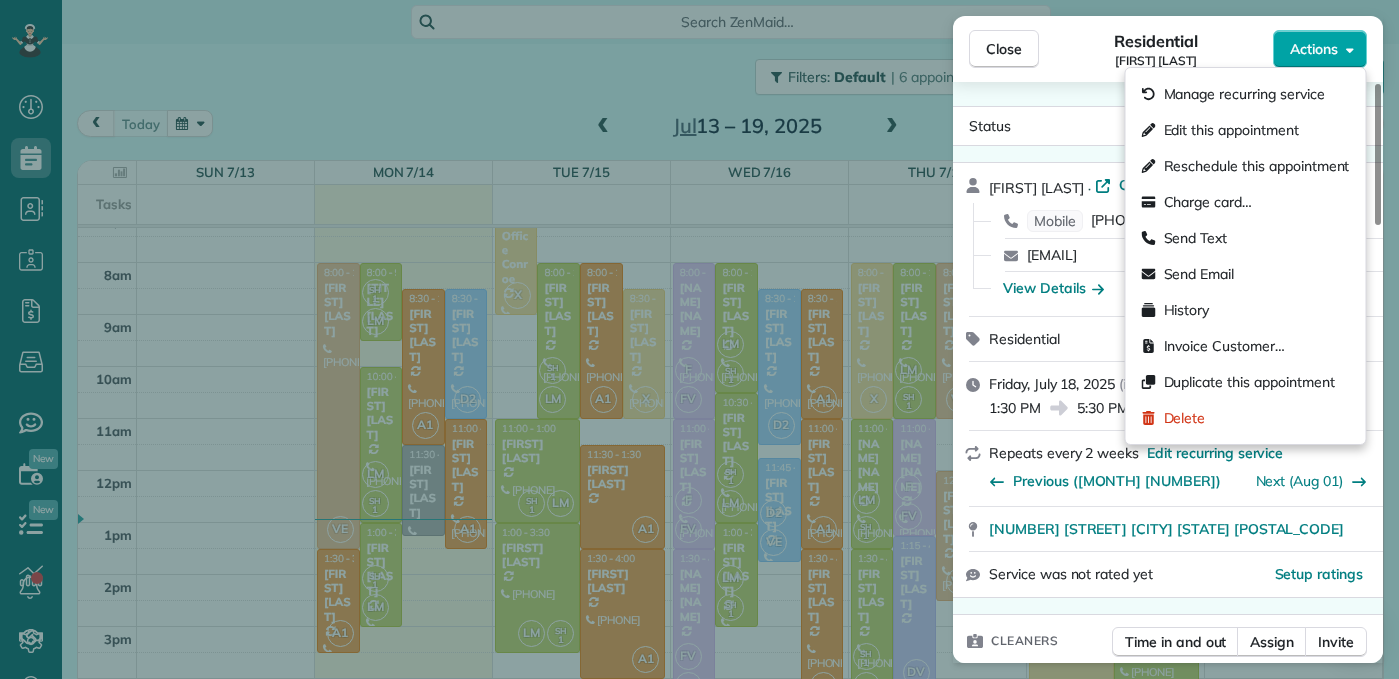 click on "Actions" at bounding box center [1314, 49] 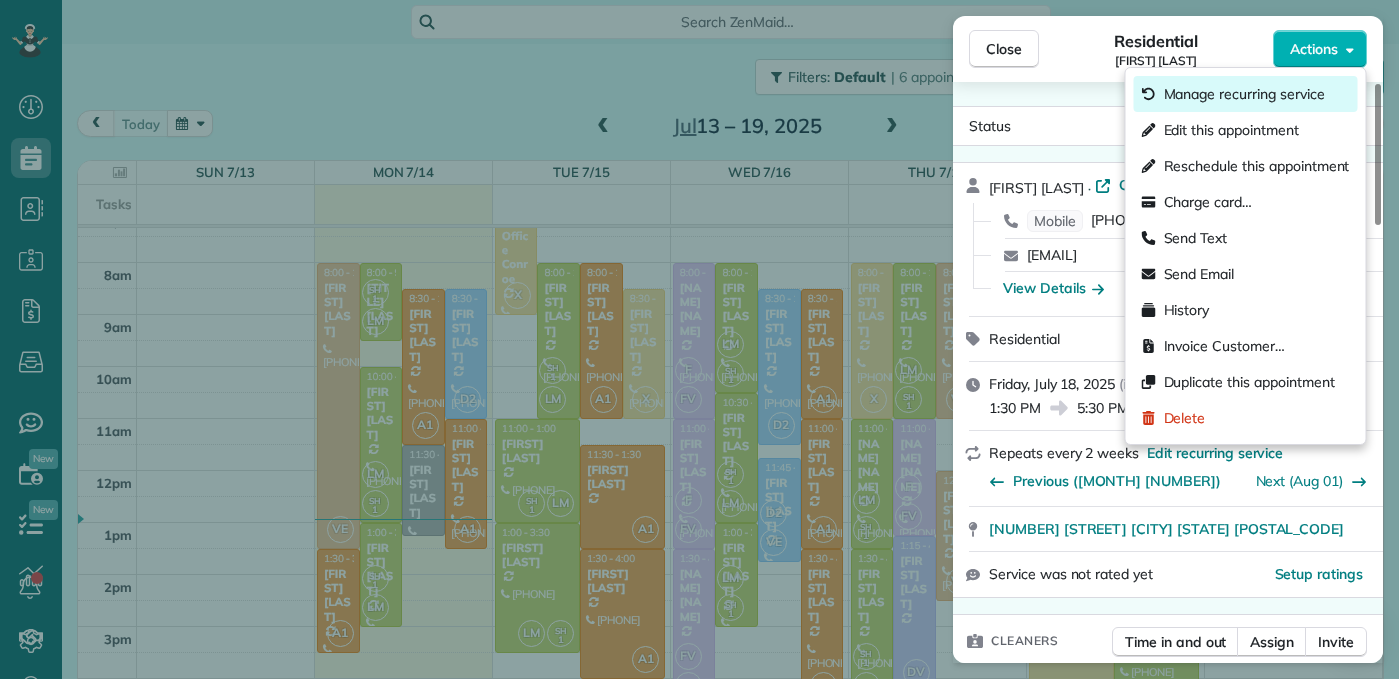 click on "Manage recurring service" at bounding box center [1244, 94] 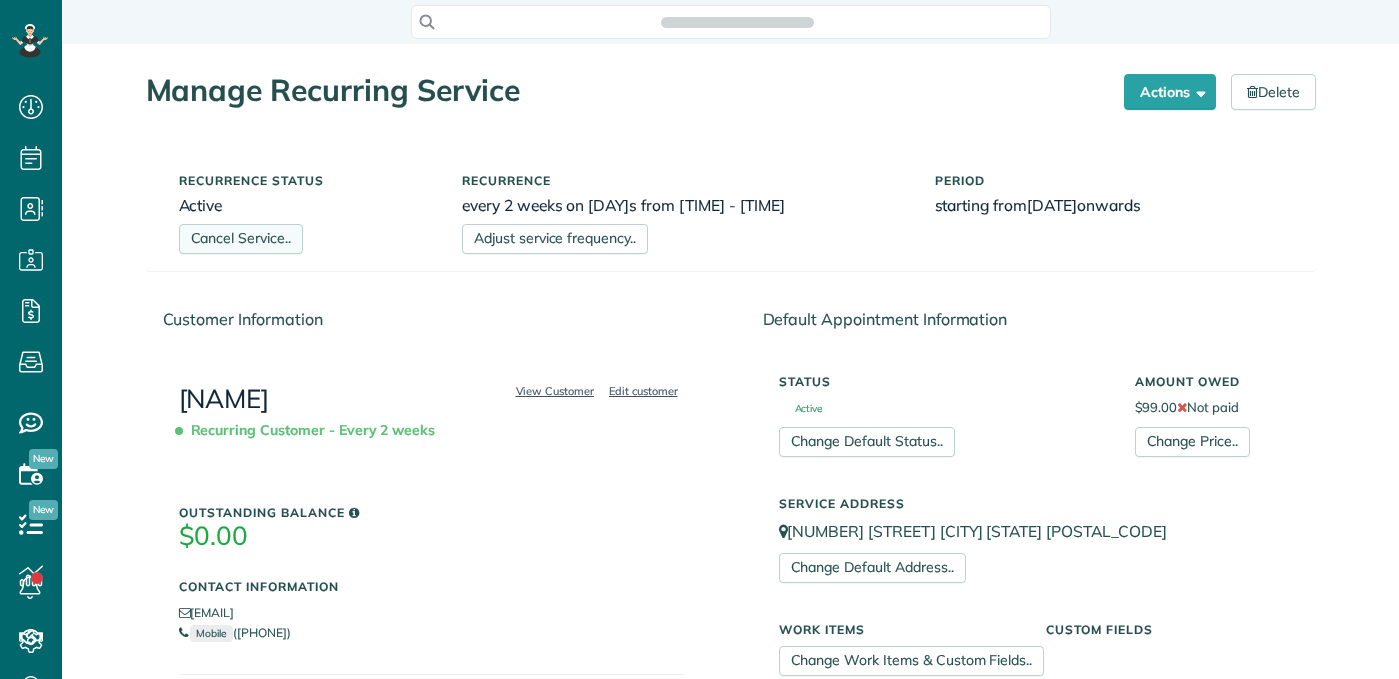 scroll, scrollTop: 0, scrollLeft: 0, axis: both 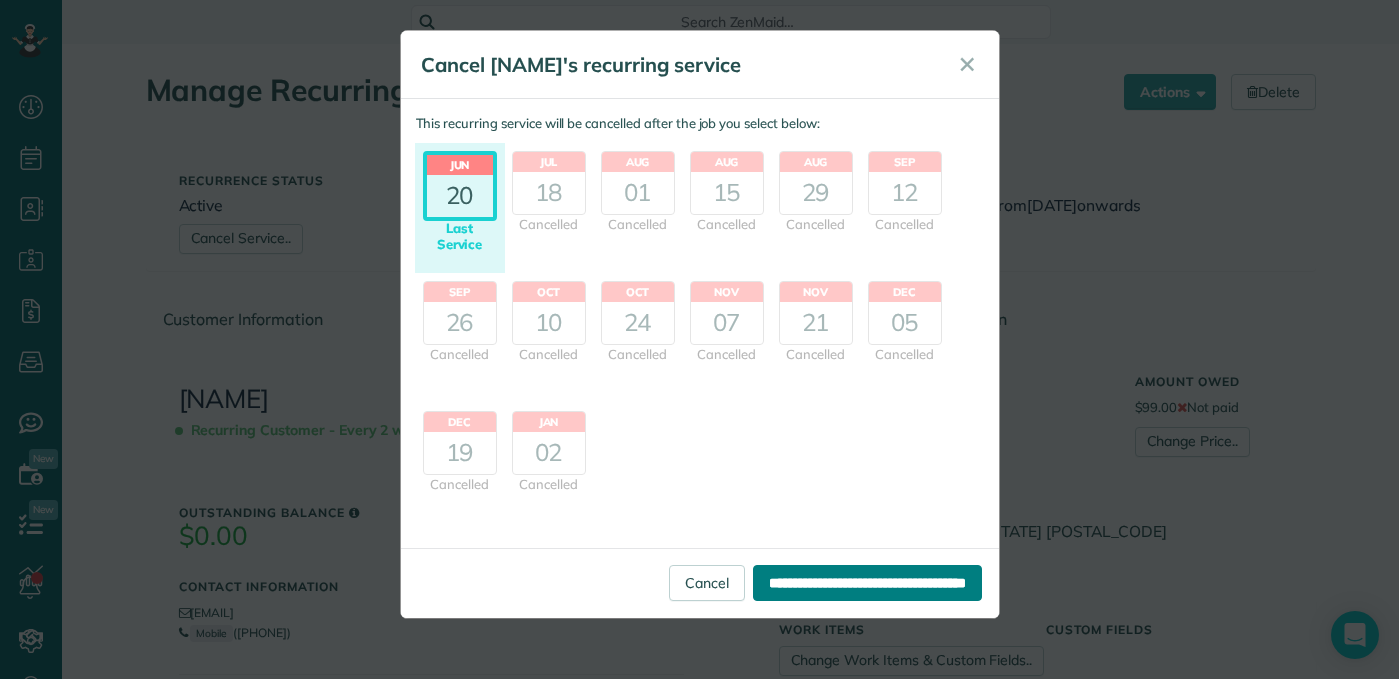 click on "**********" at bounding box center [867, 583] 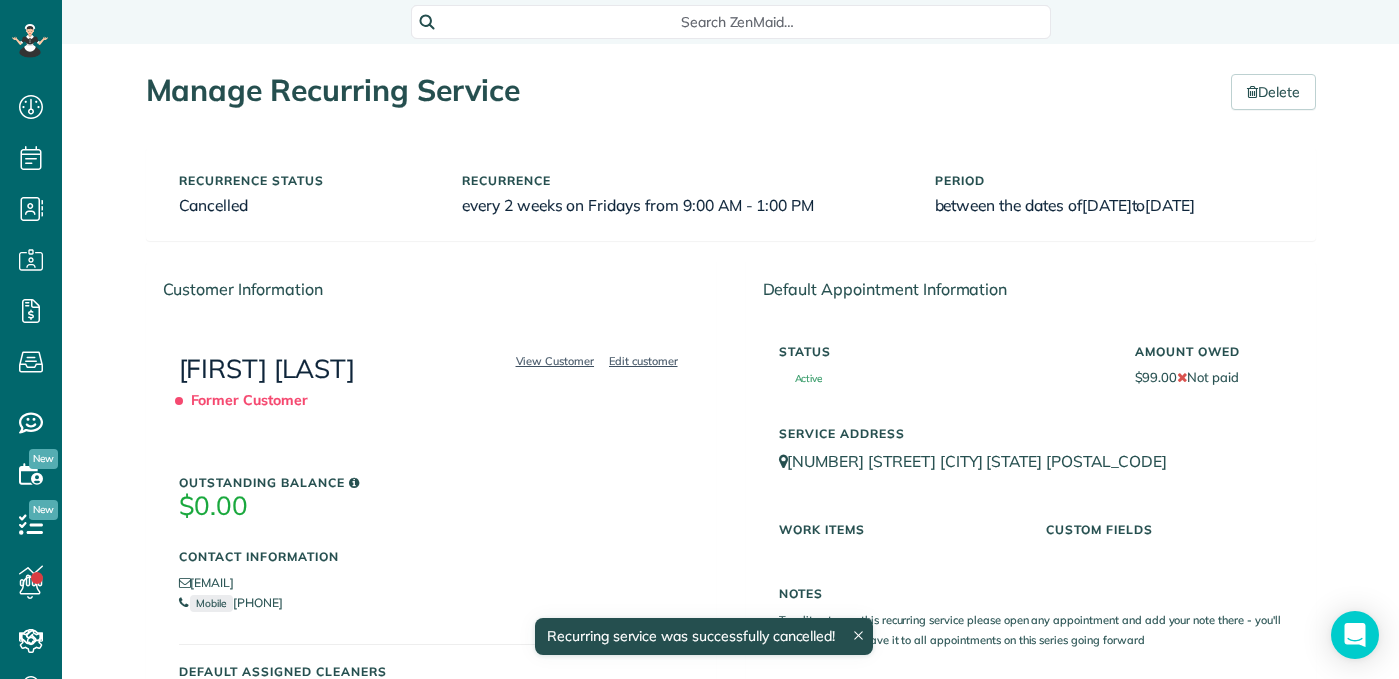 scroll, scrollTop: 0, scrollLeft: 0, axis: both 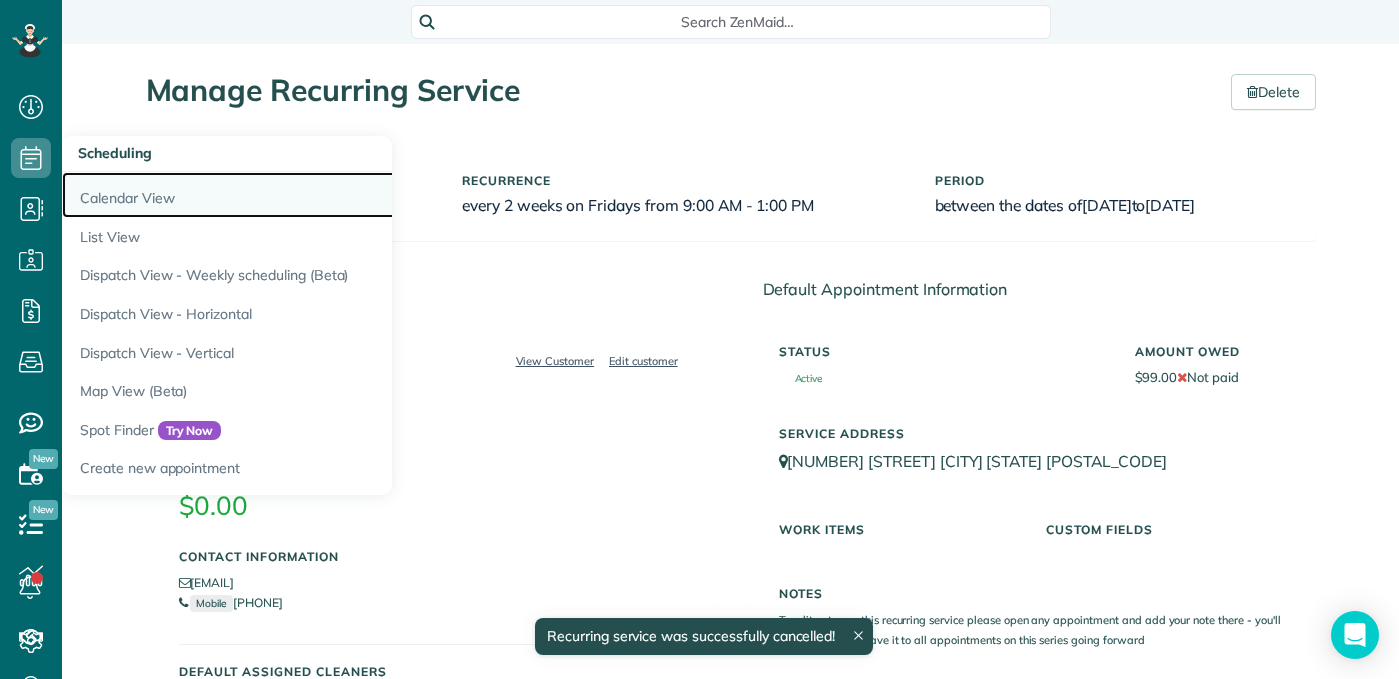 click on "Calendar View" at bounding box center [312, 195] 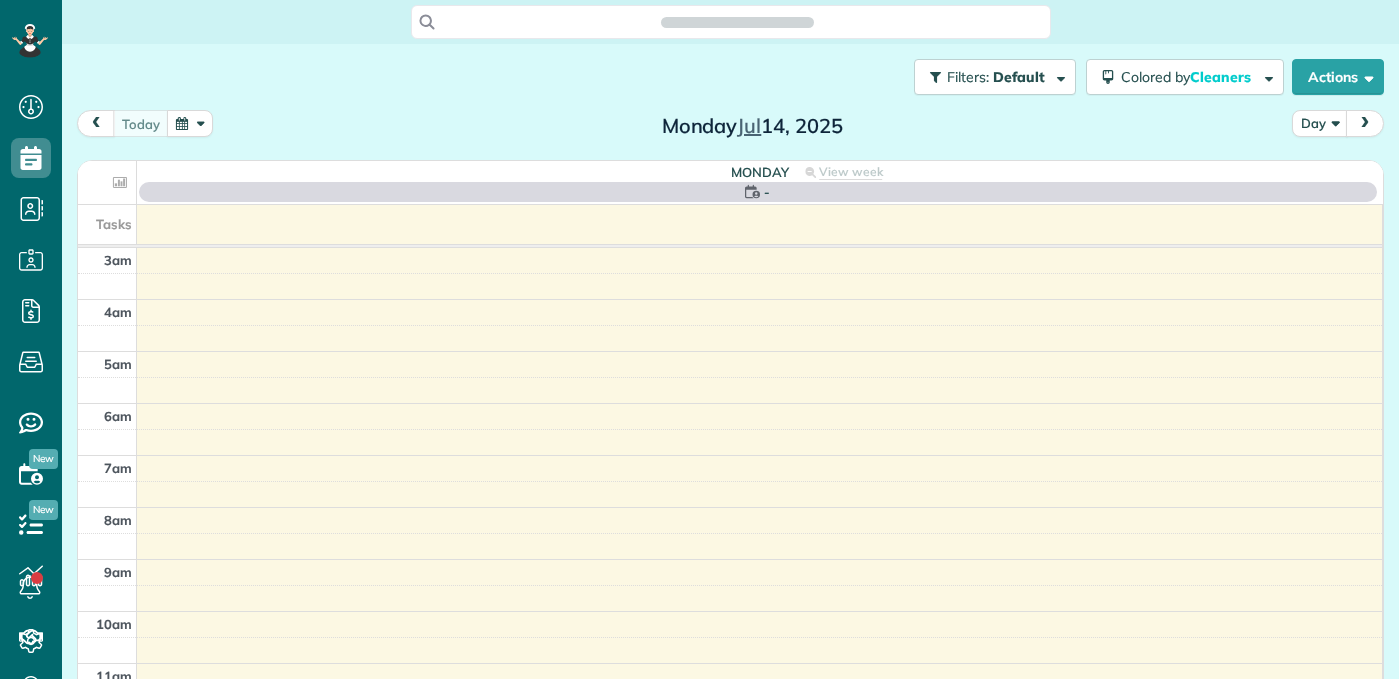scroll, scrollTop: 0, scrollLeft: 0, axis: both 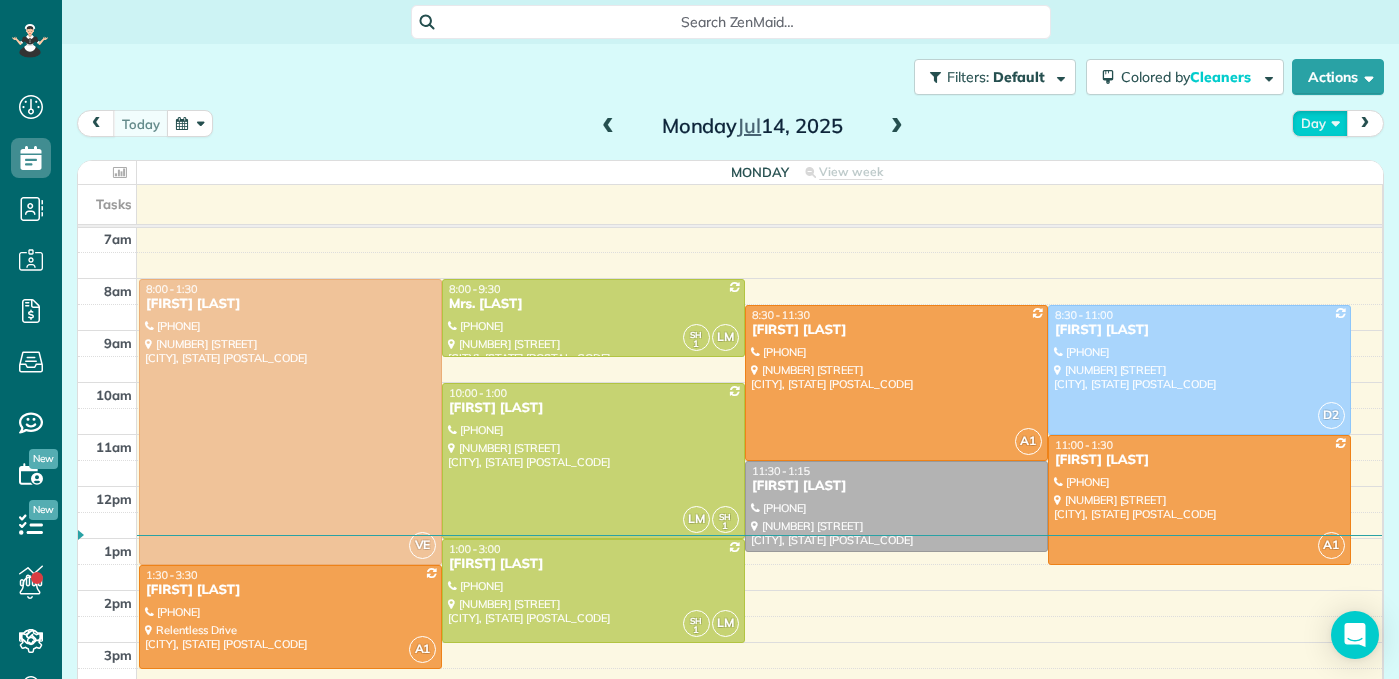 click on "Day" at bounding box center [1320, 123] 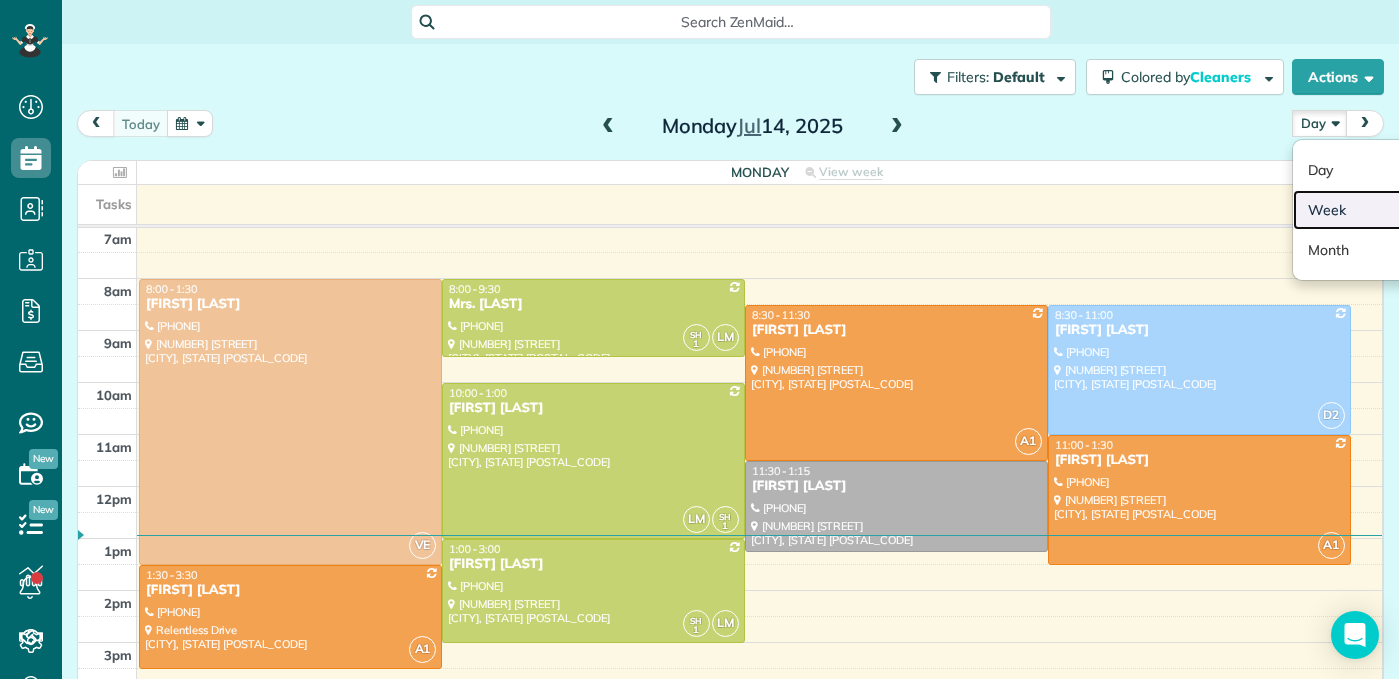 click on "Week" at bounding box center [1372, 210] 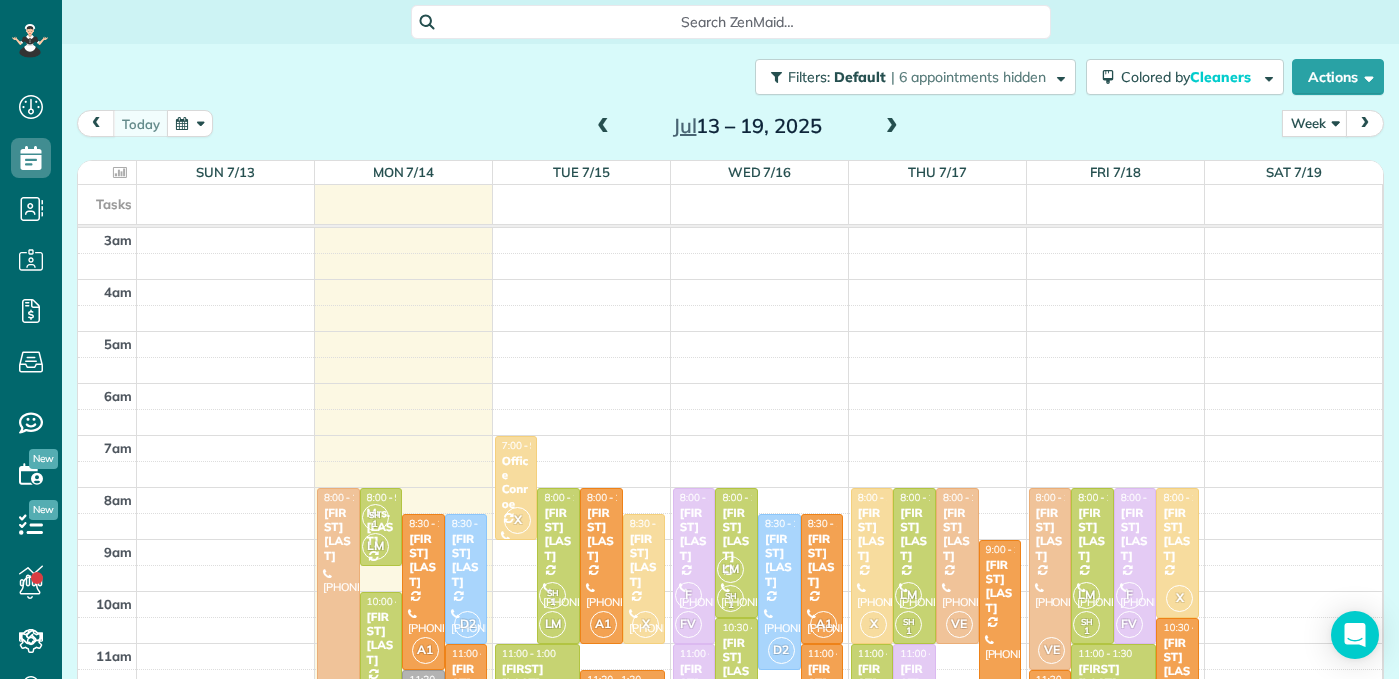 scroll, scrollTop: 209, scrollLeft: 0, axis: vertical 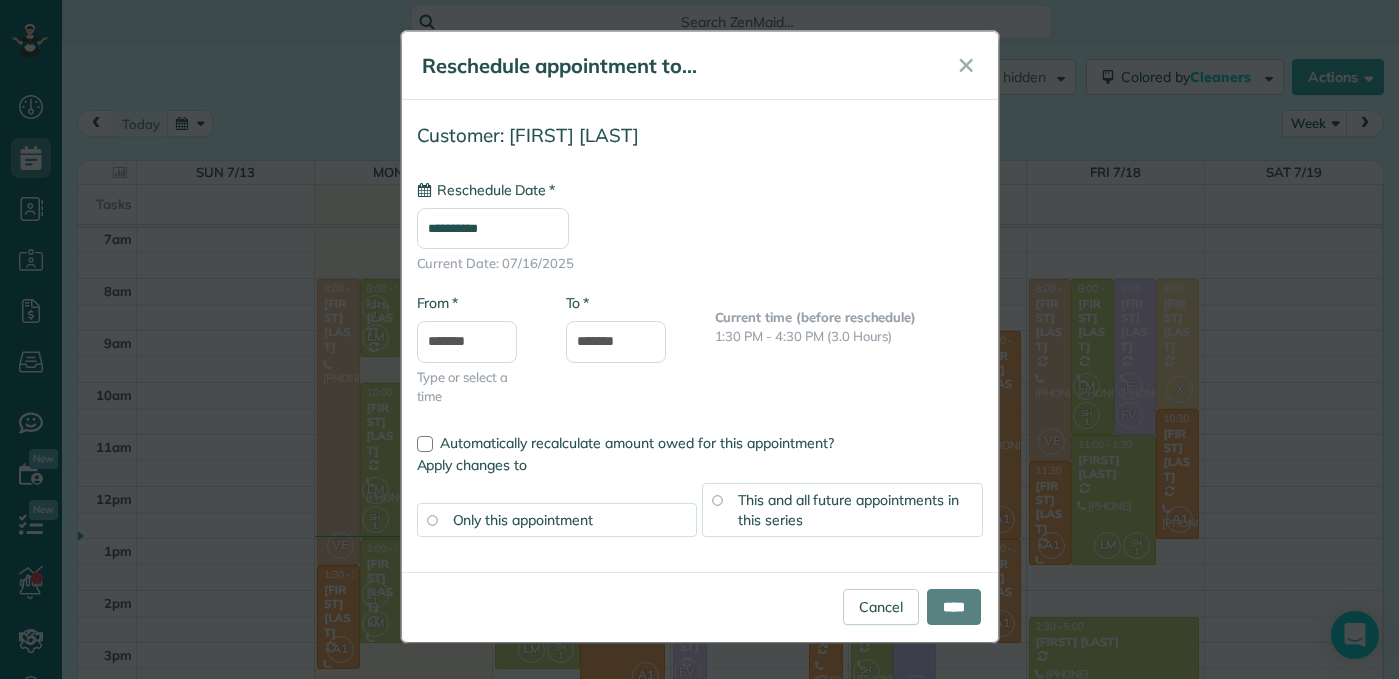 type on "**********" 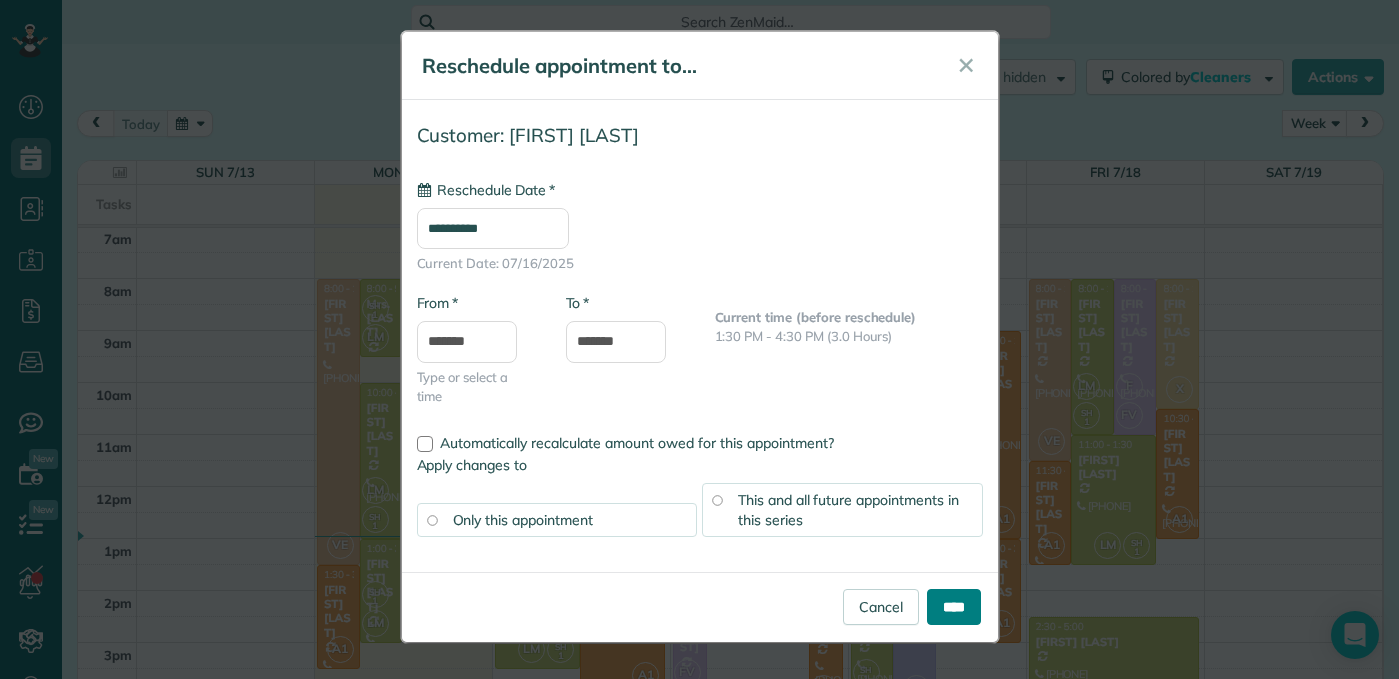 click on "****" at bounding box center [954, 607] 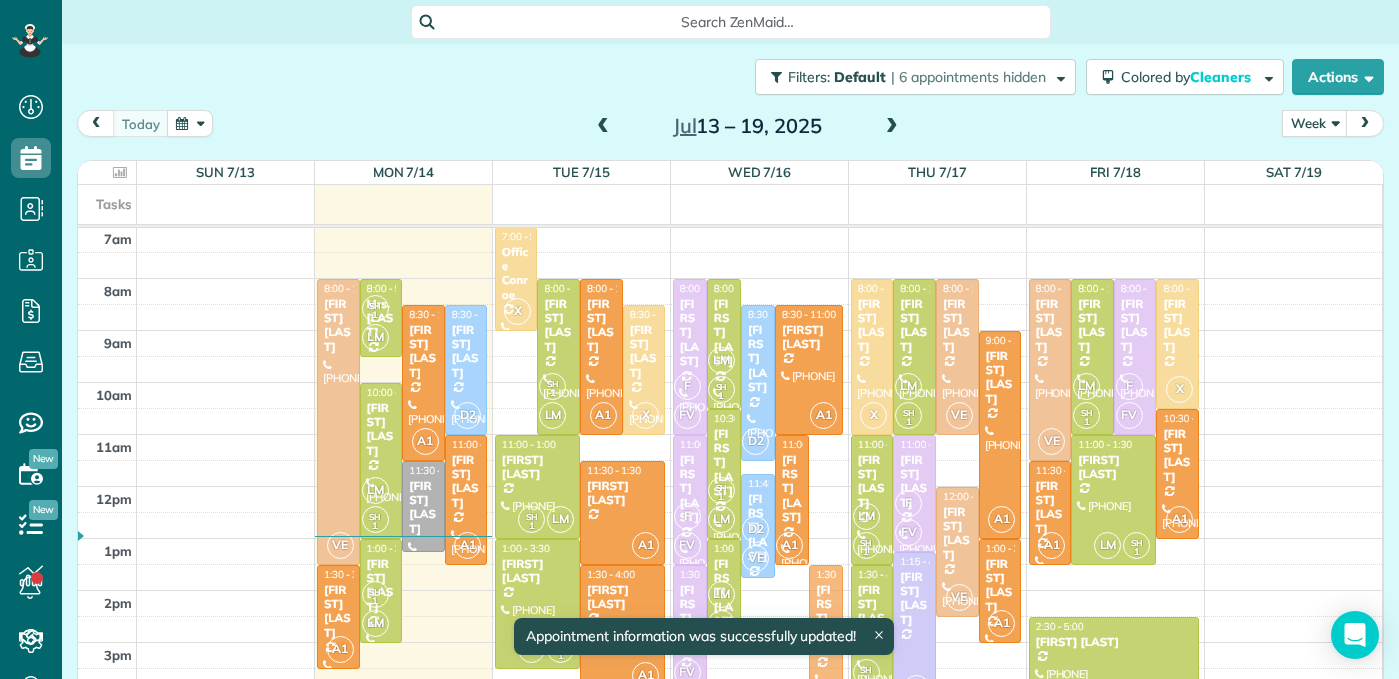 drag, startPoint x: 830, startPoint y: 575, endPoint x: 827, endPoint y: 586, distance: 11.401754 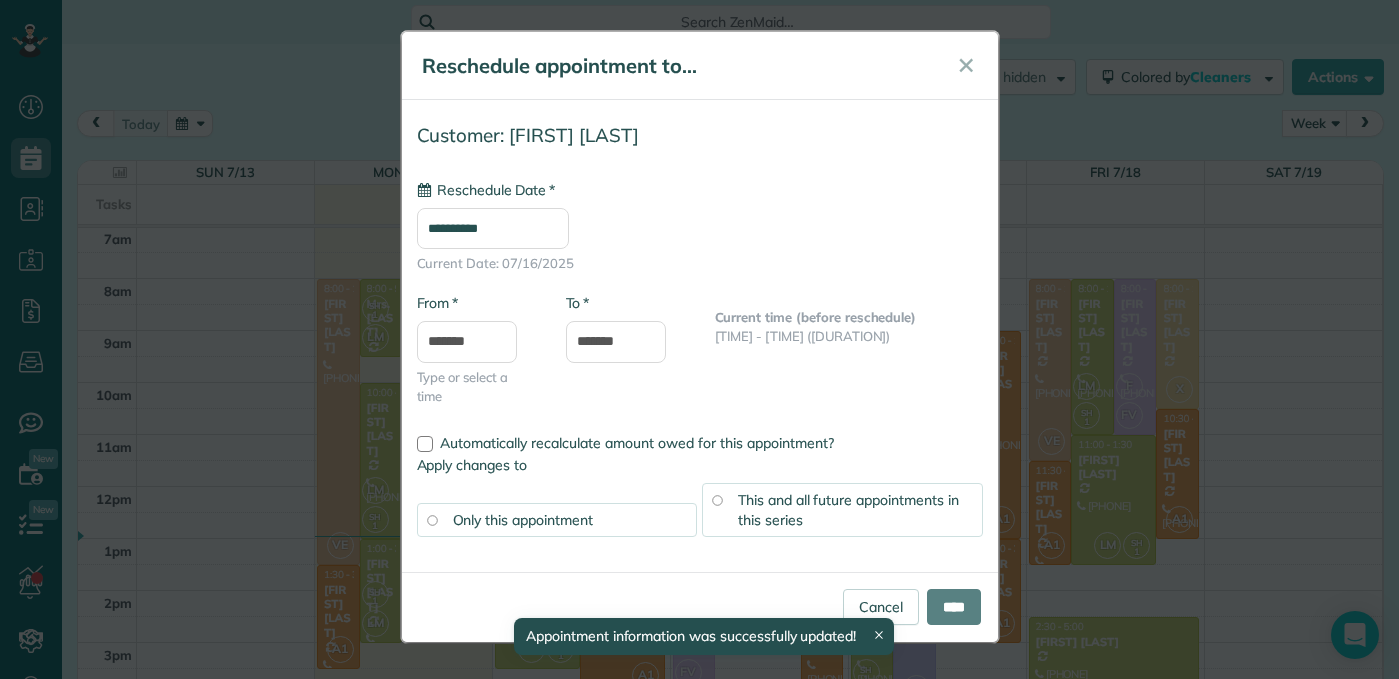type on "**********" 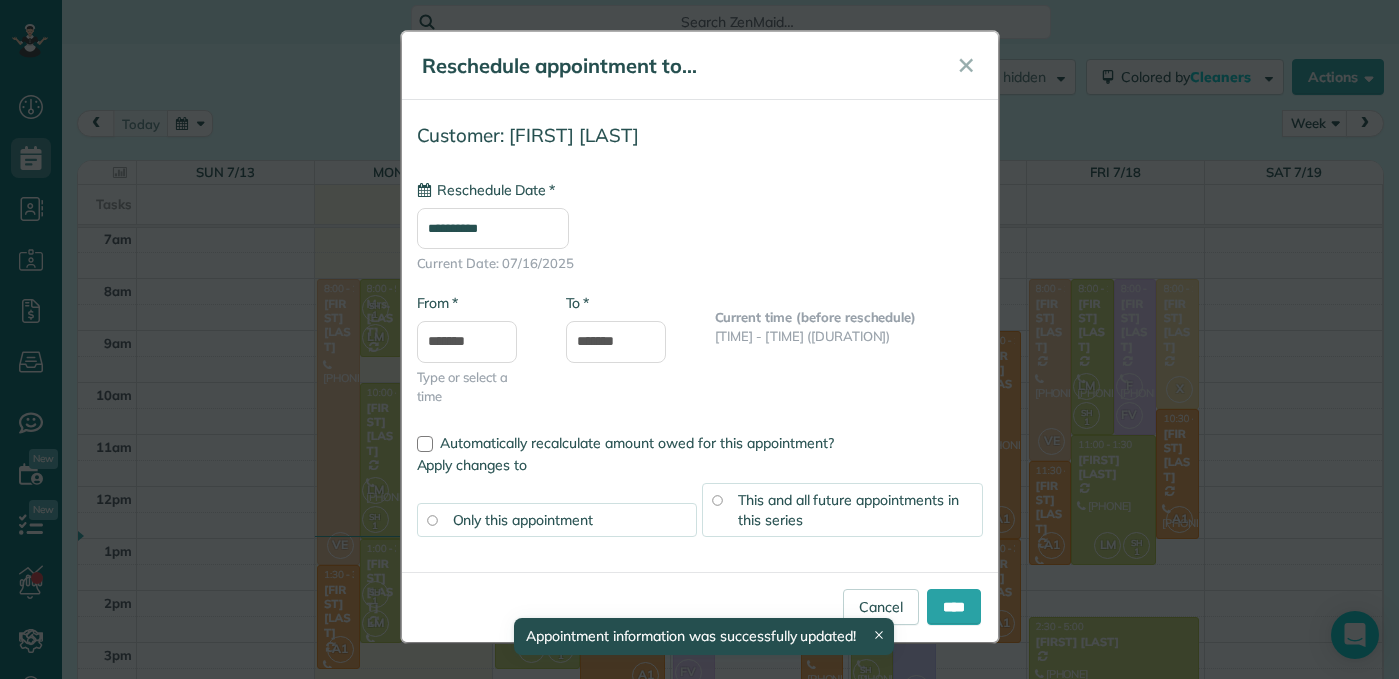 click on "This and all future appointments in this series" at bounding box center [842, 510] 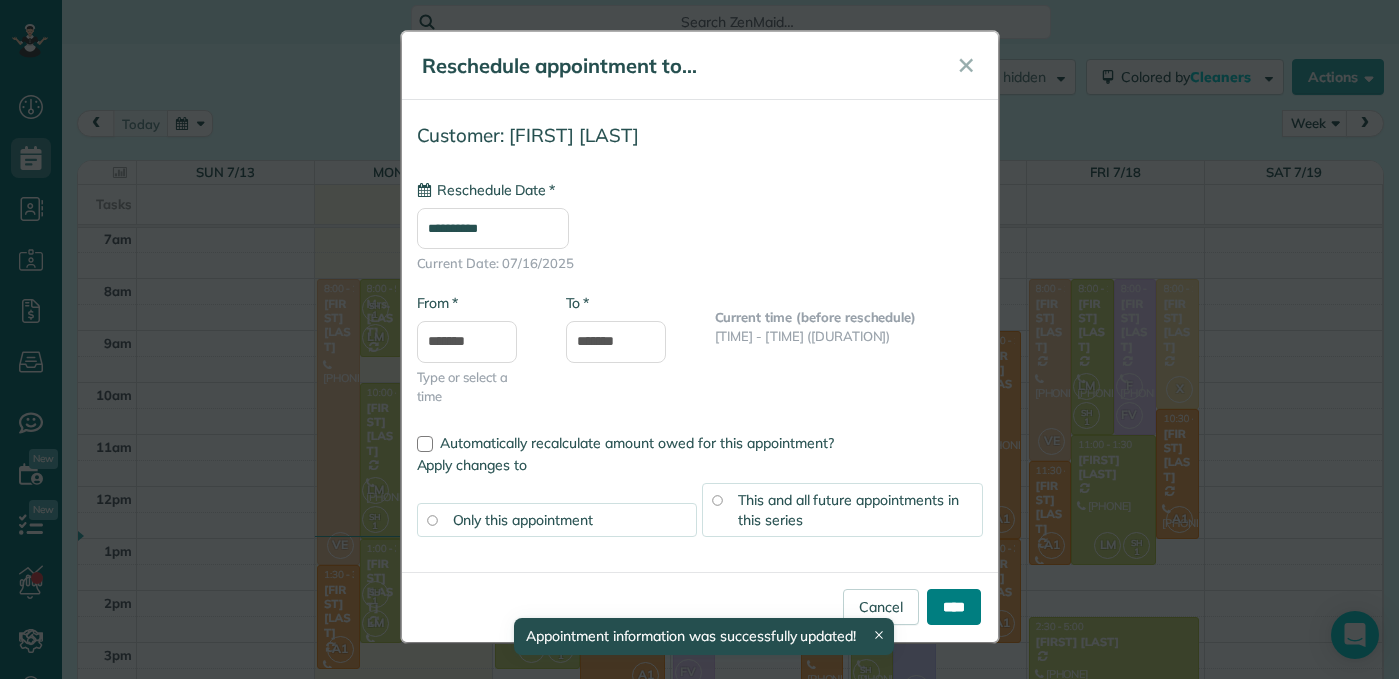 click on "****" at bounding box center [954, 607] 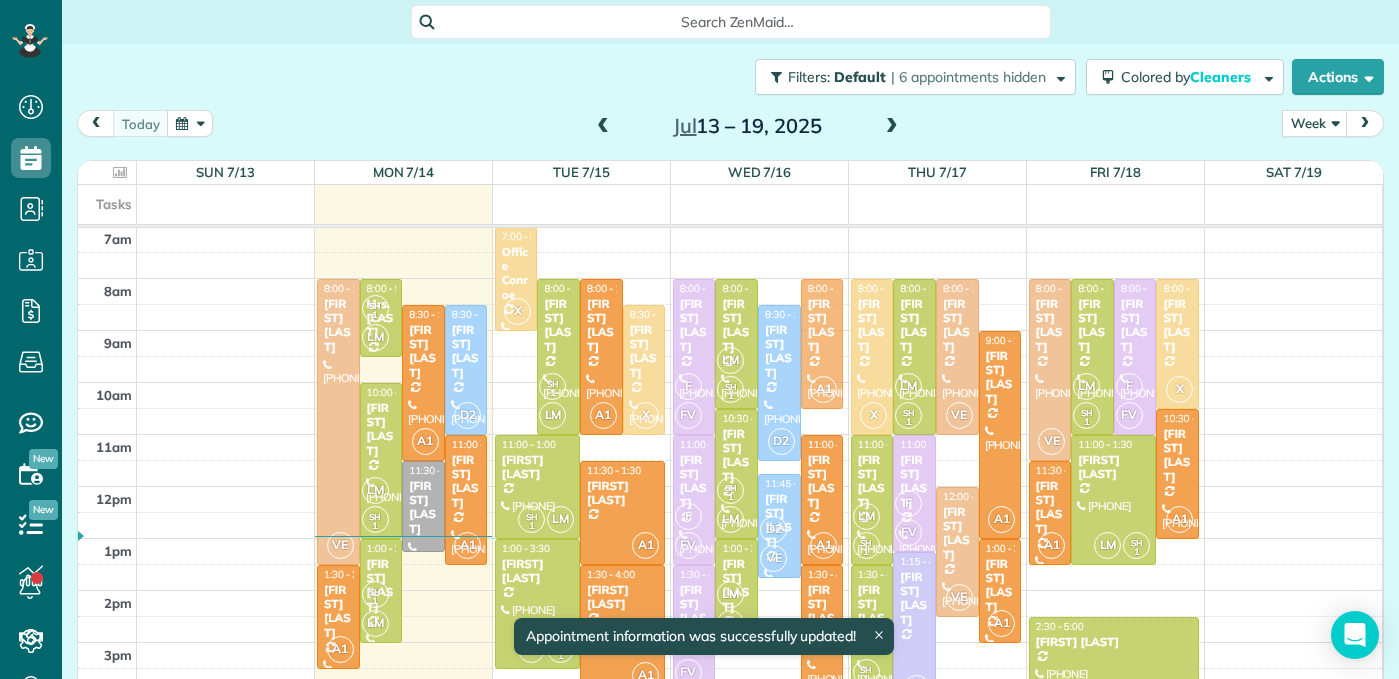 drag, startPoint x: 822, startPoint y: 384, endPoint x: 822, endPoint y: 363, distance: 21 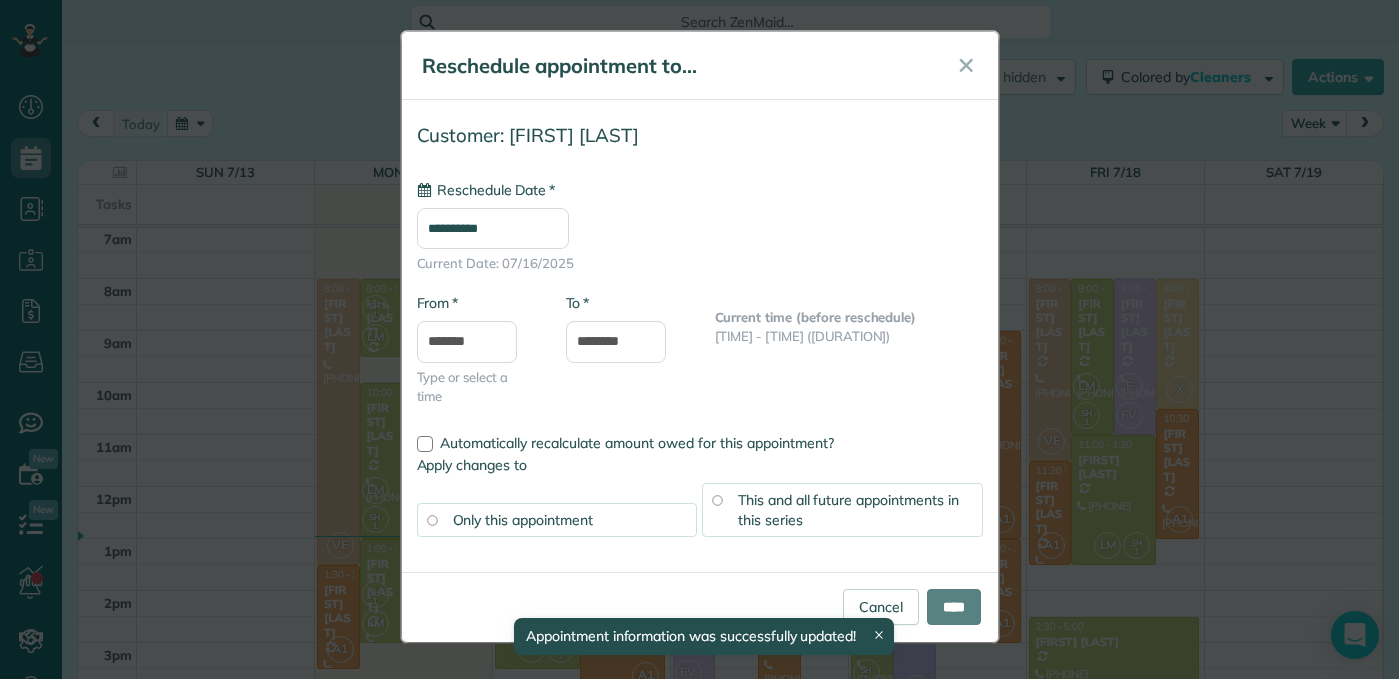 type on "**********" 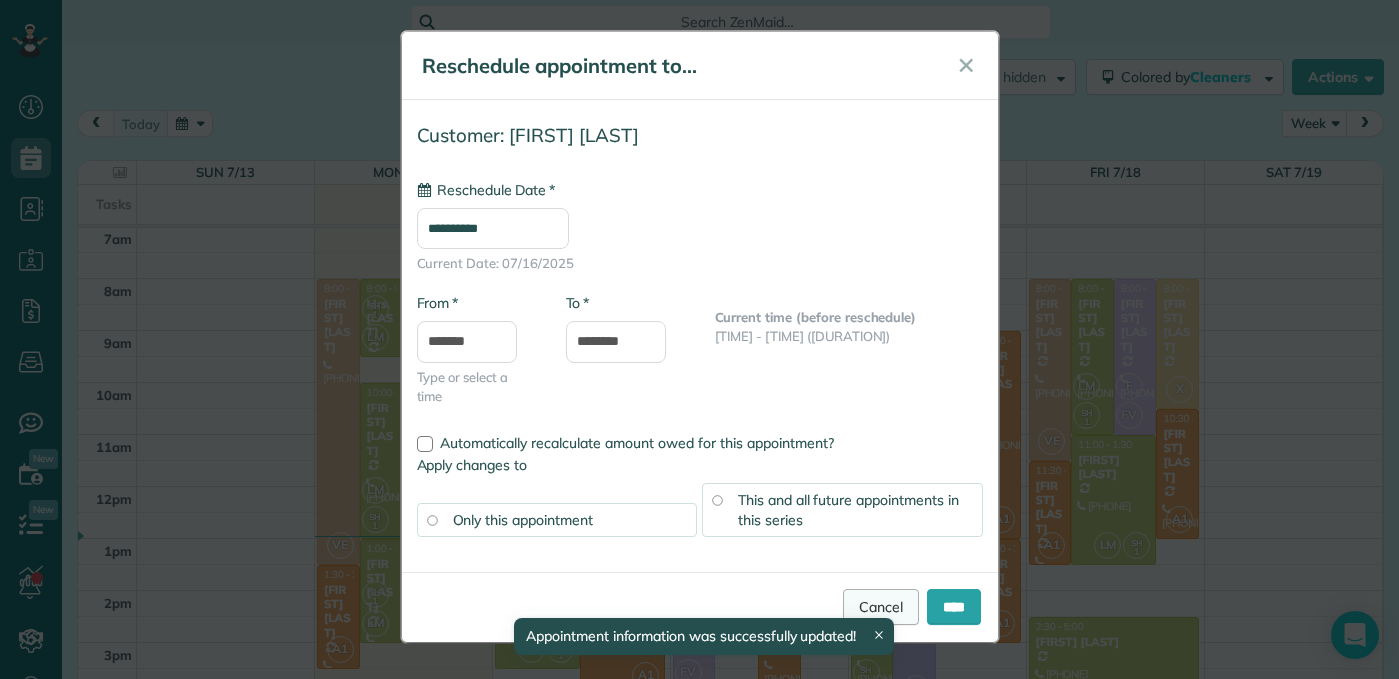 click on "Cancel" at bounding box center (881, 607) 